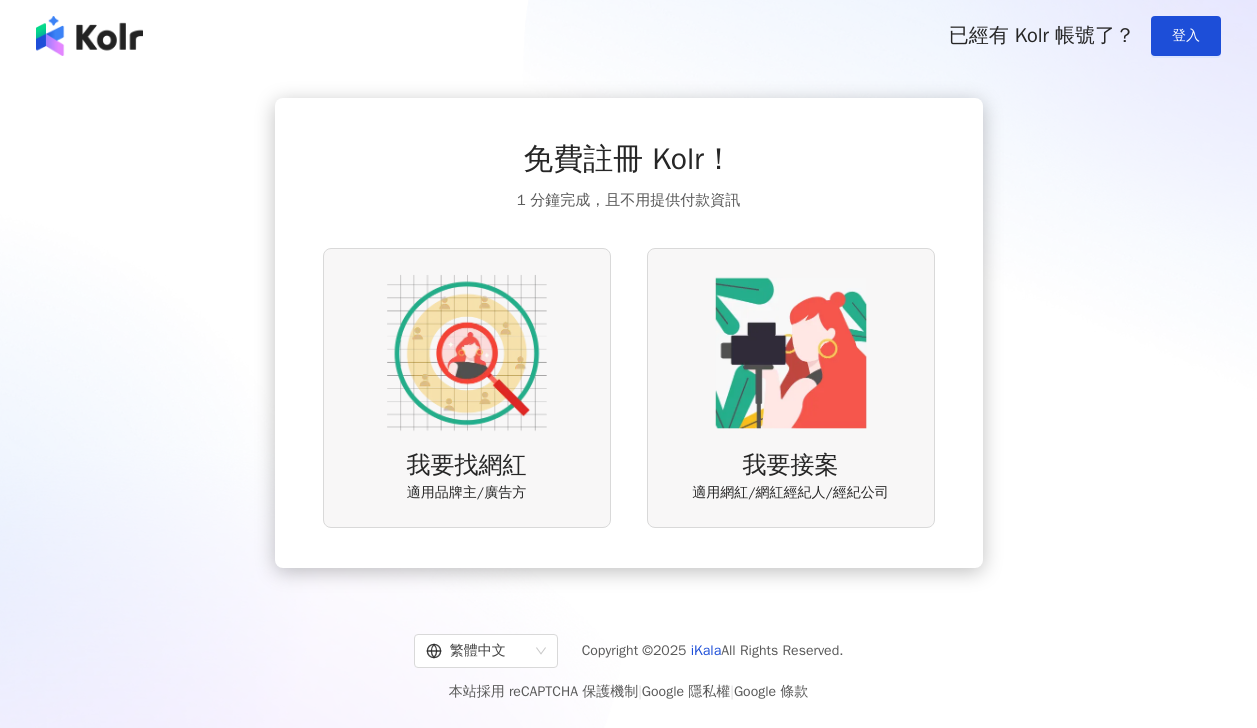 scroll, scrollTop: 0, scrollLeft: 0, axis: both 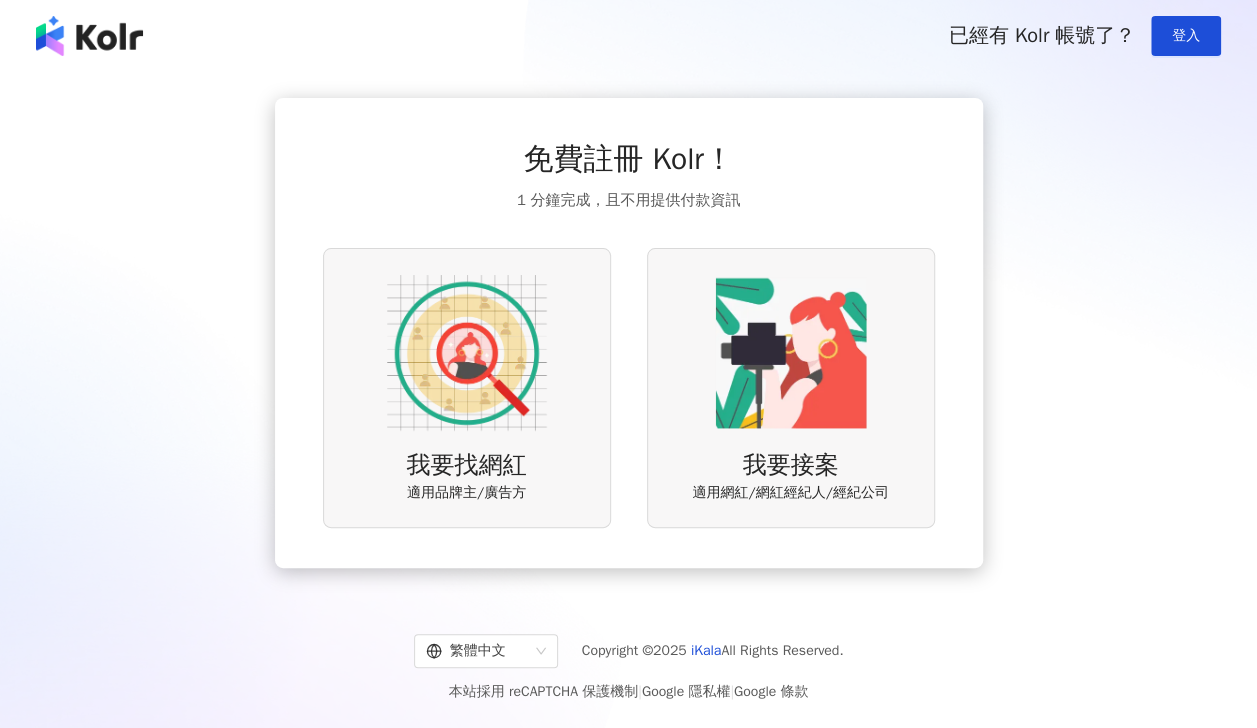 click at bounding box center (467, 353) 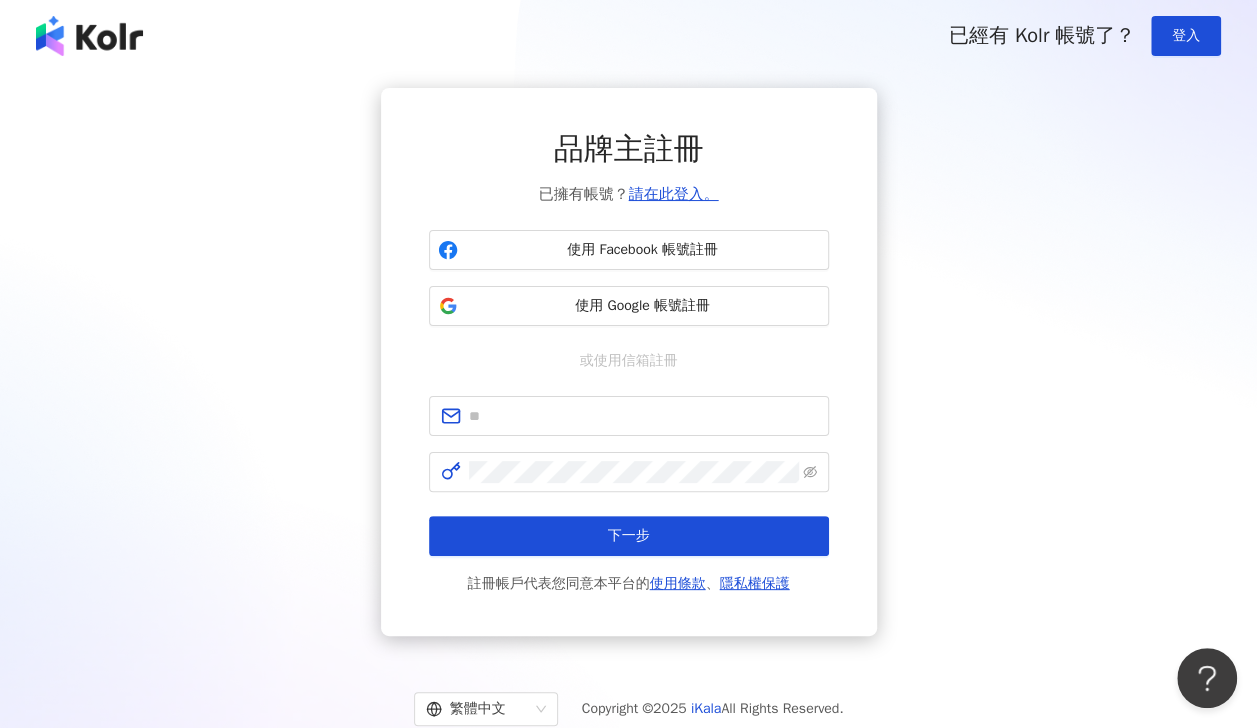 scroll, scrollTop: 0, scrollLeft: 0, axis: both 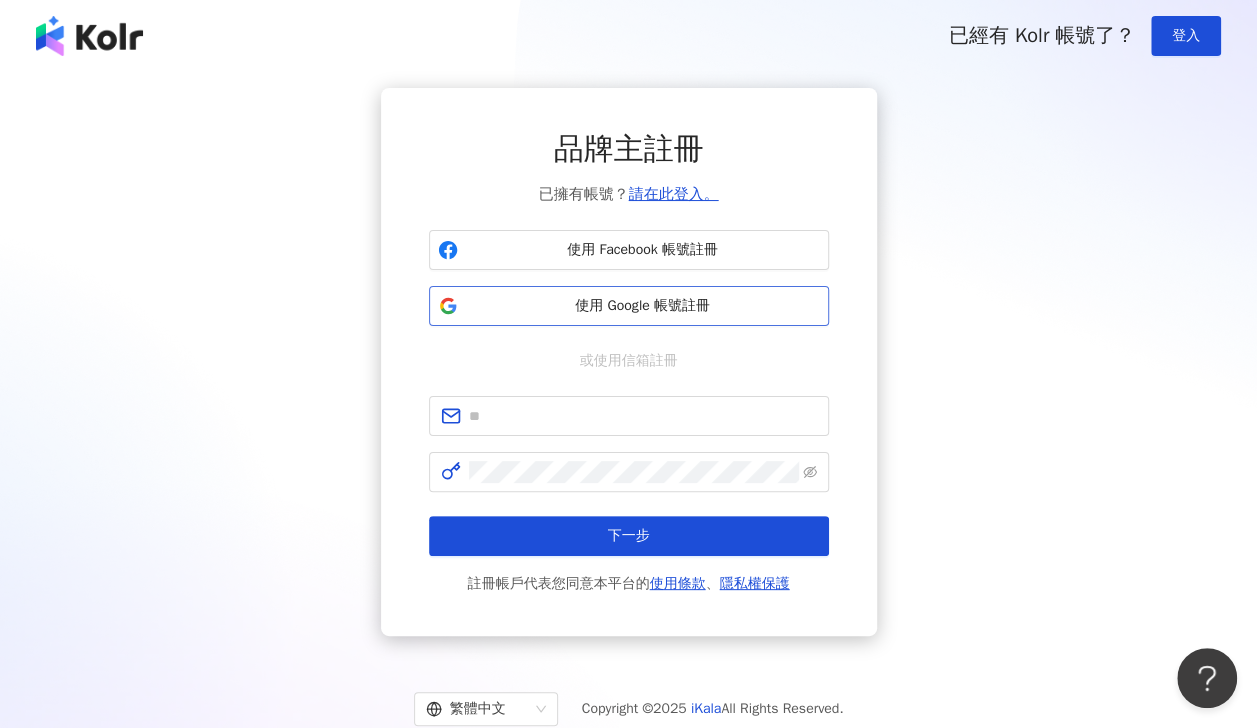 click on "使用 Google 帳號註冊" at bounding box center [643, 306] 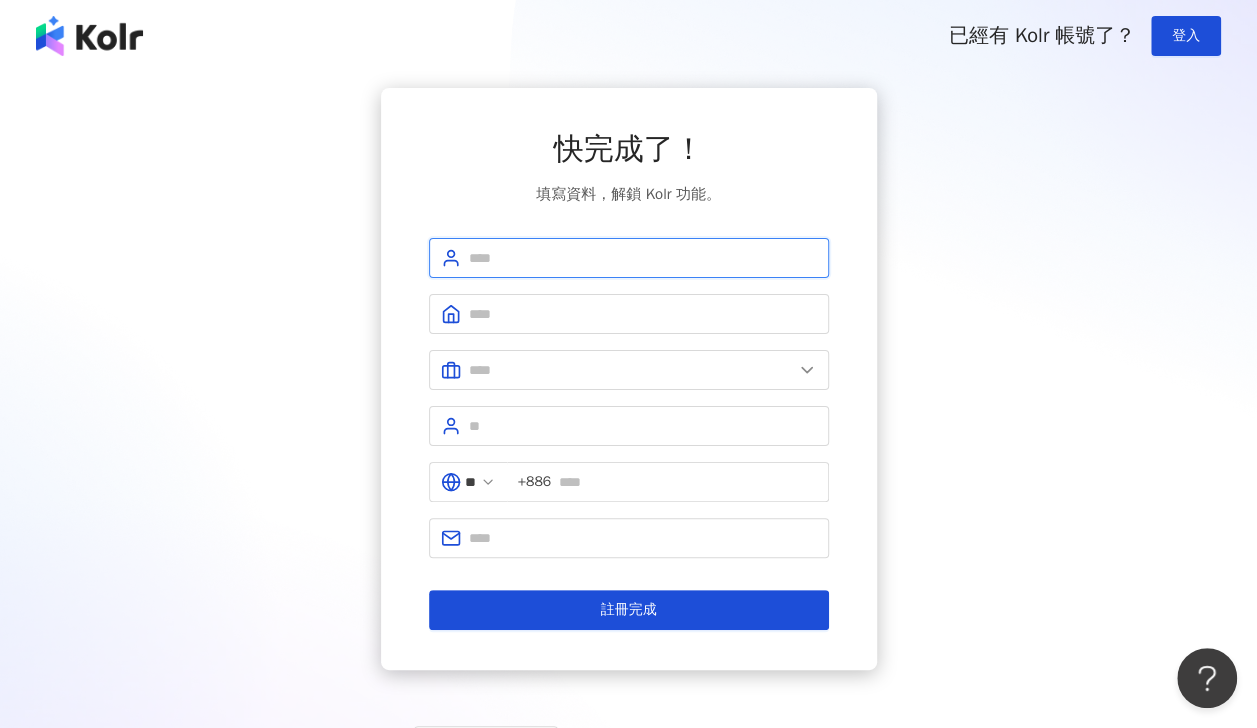 click at bounding box center (643, 258) 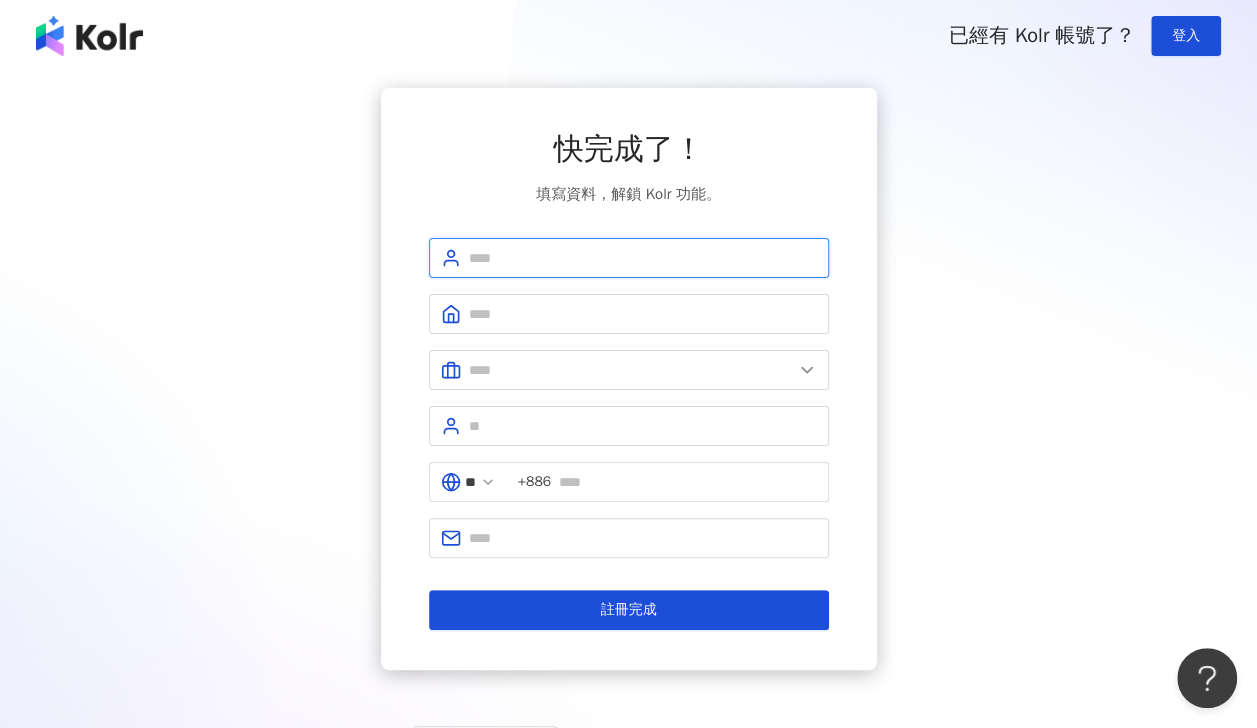 click at bounding box center (643, 258) 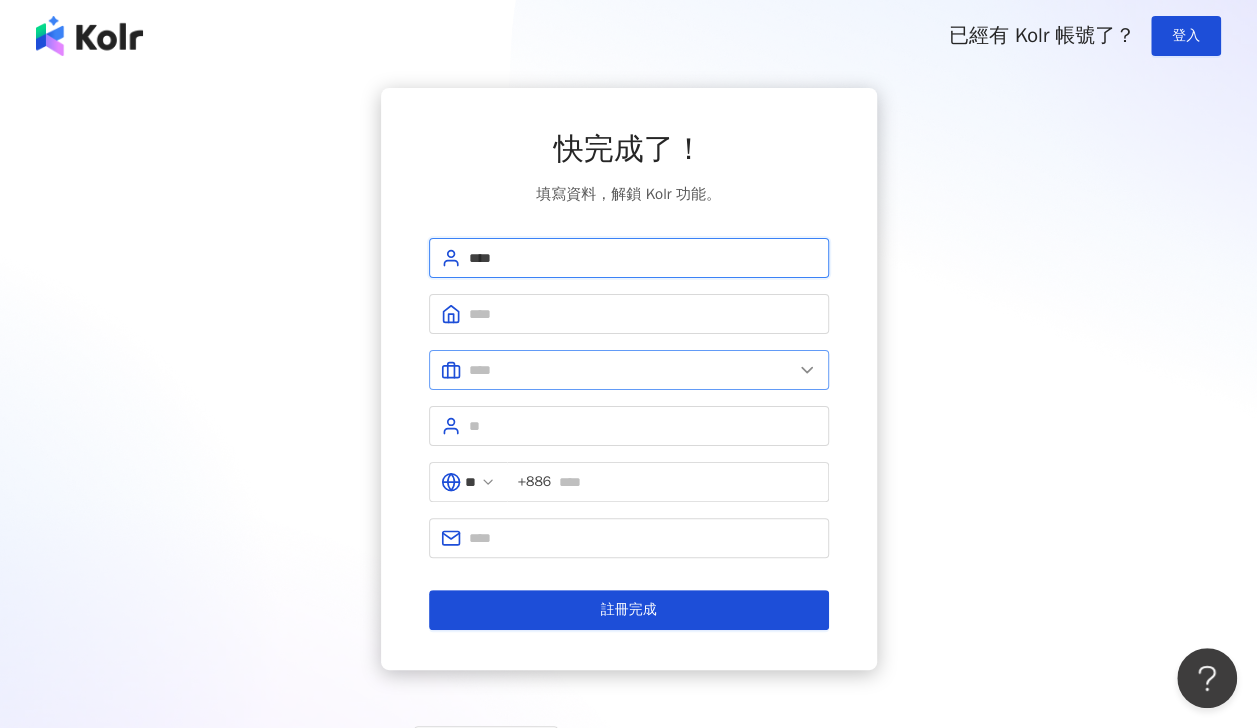 type on "****" 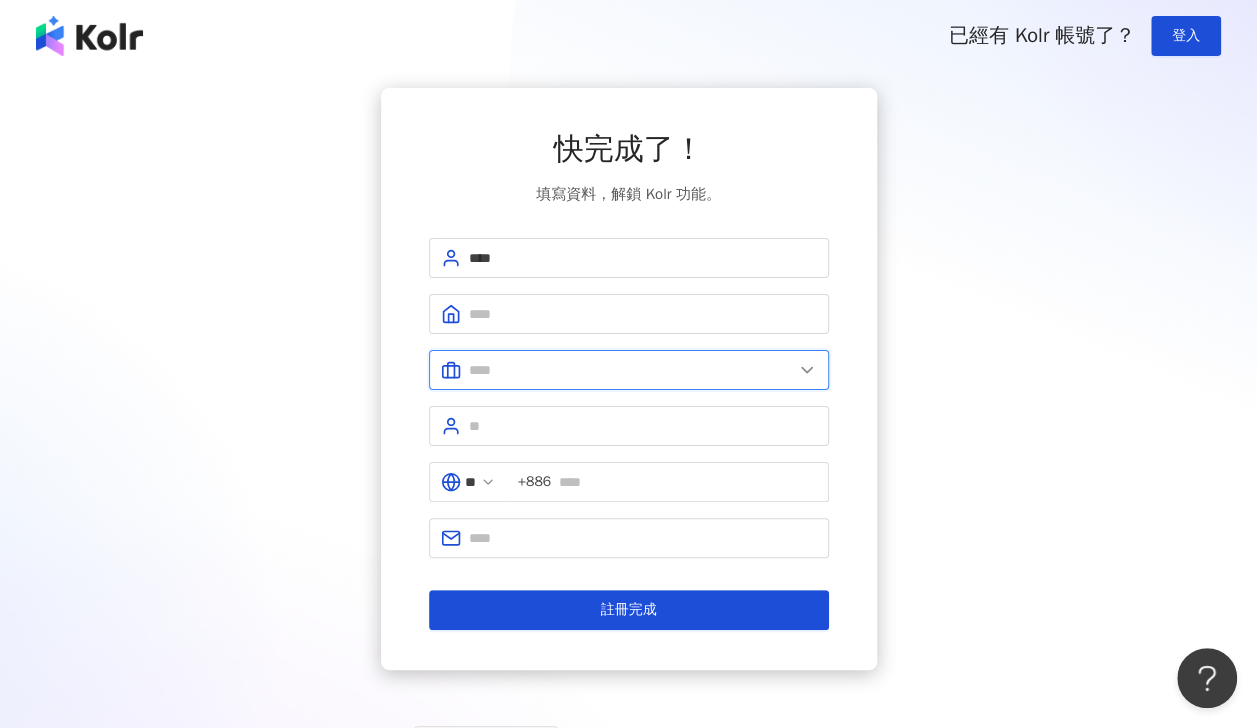 click at bounding box center [631, 370] 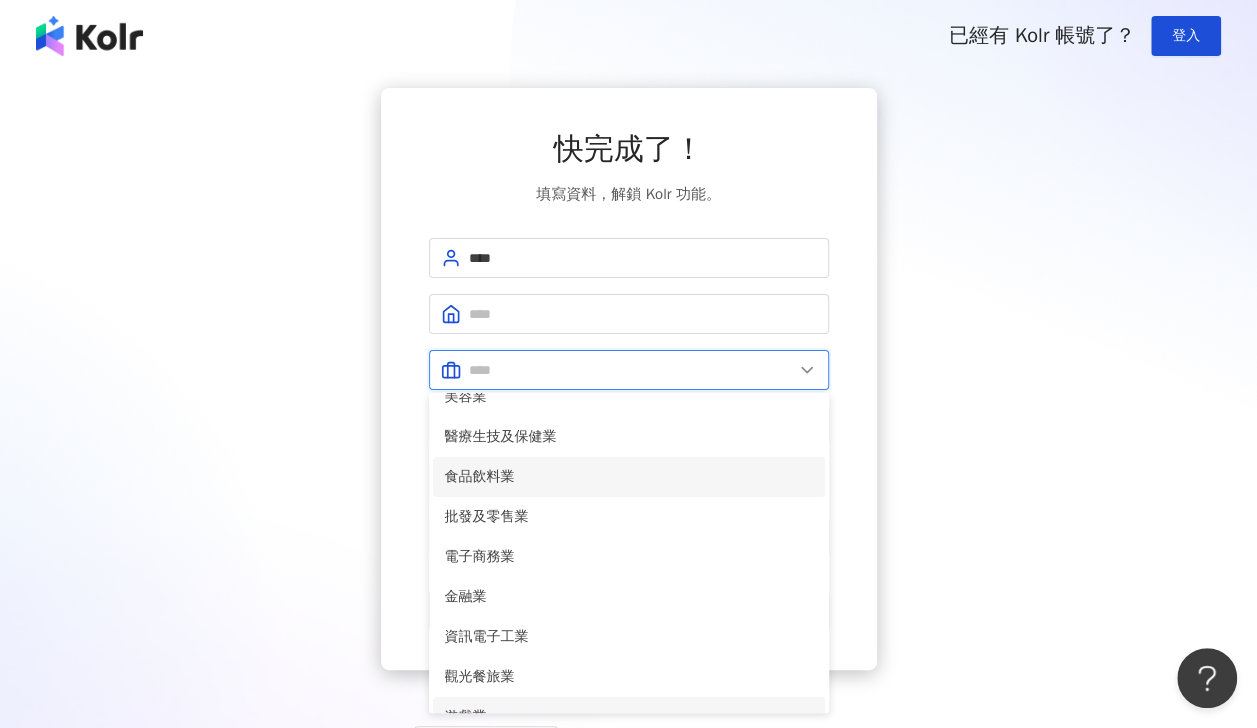 scroll, scrollTop: 0, scrollLeft: 0, axis: both 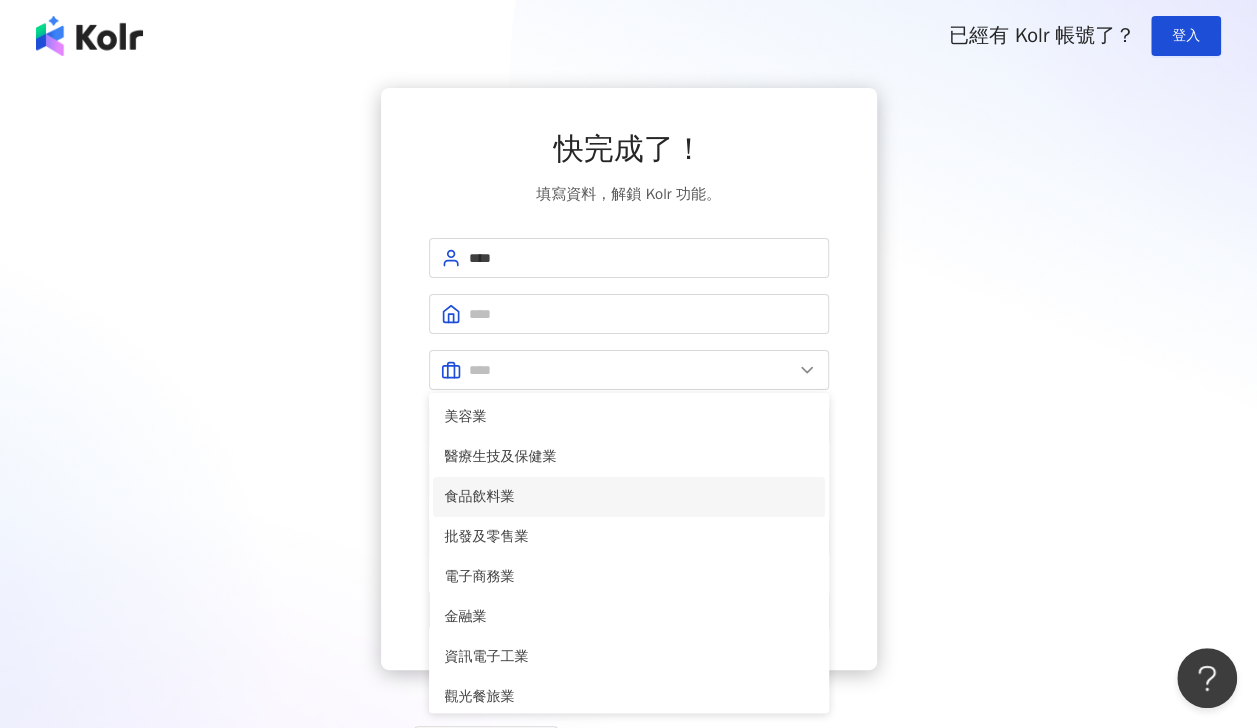 click on "食品飲料業" at bounding box center (629, 497) 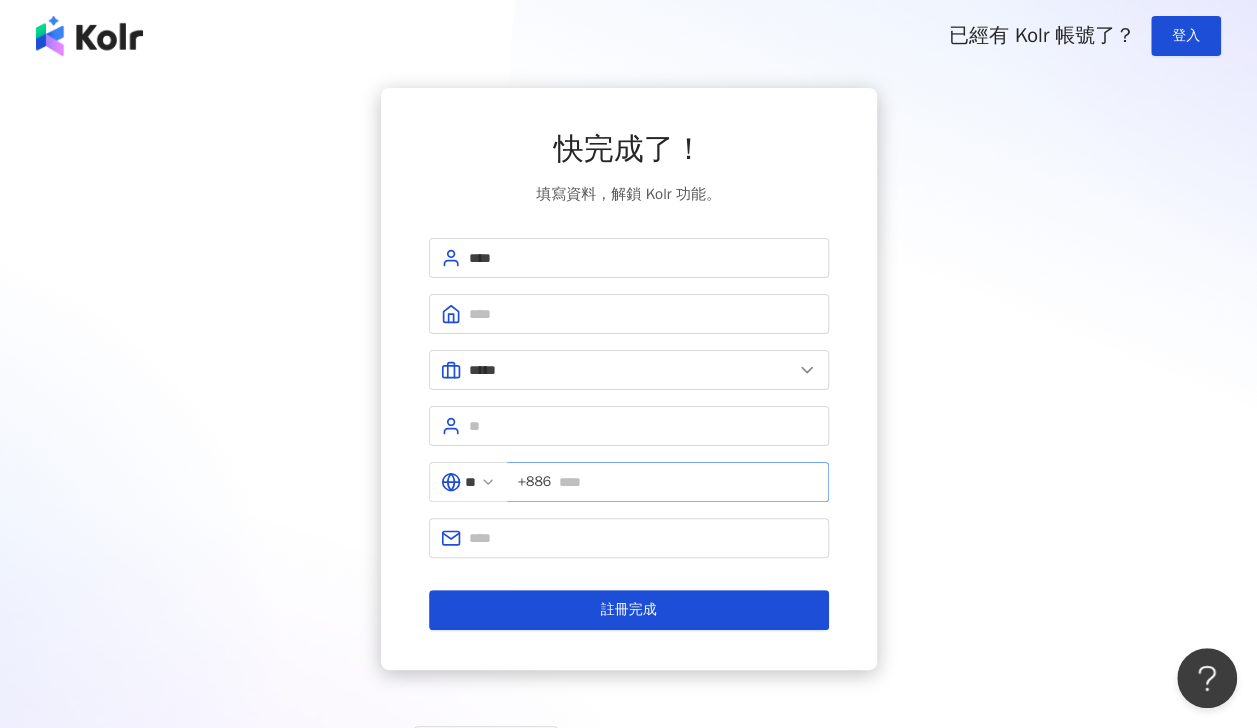 click on "+886" at bounding box center (535, 482) 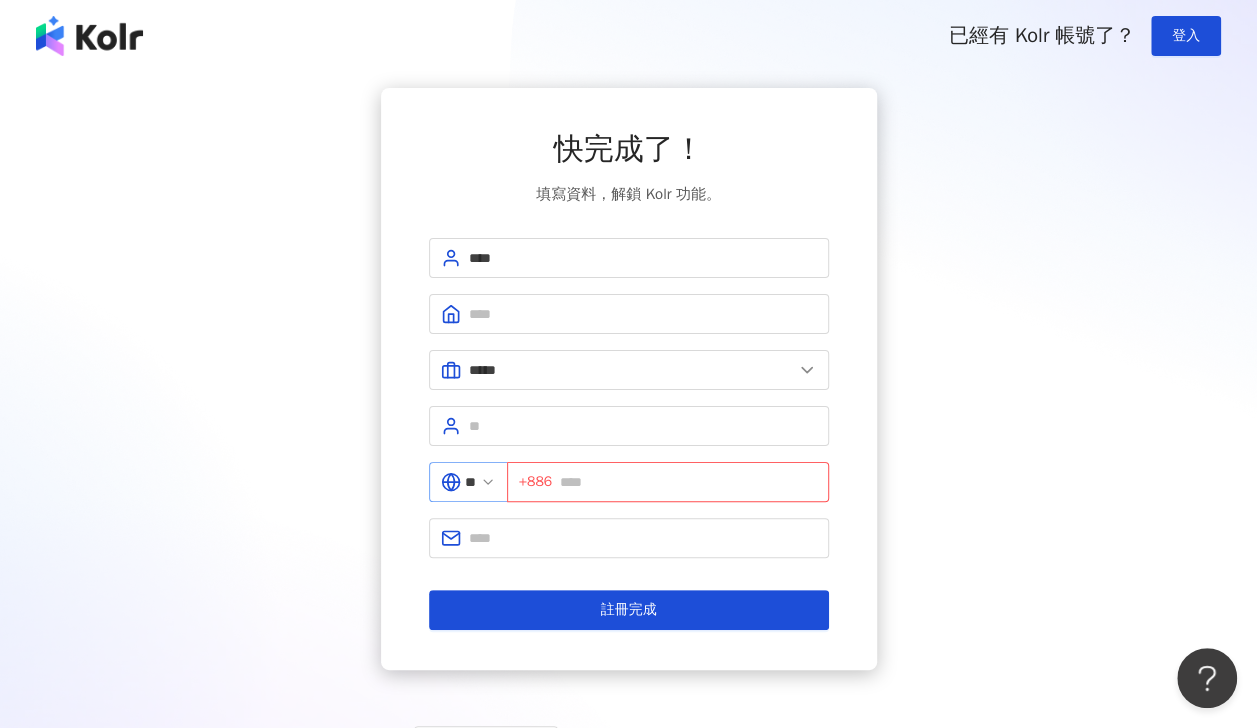 click 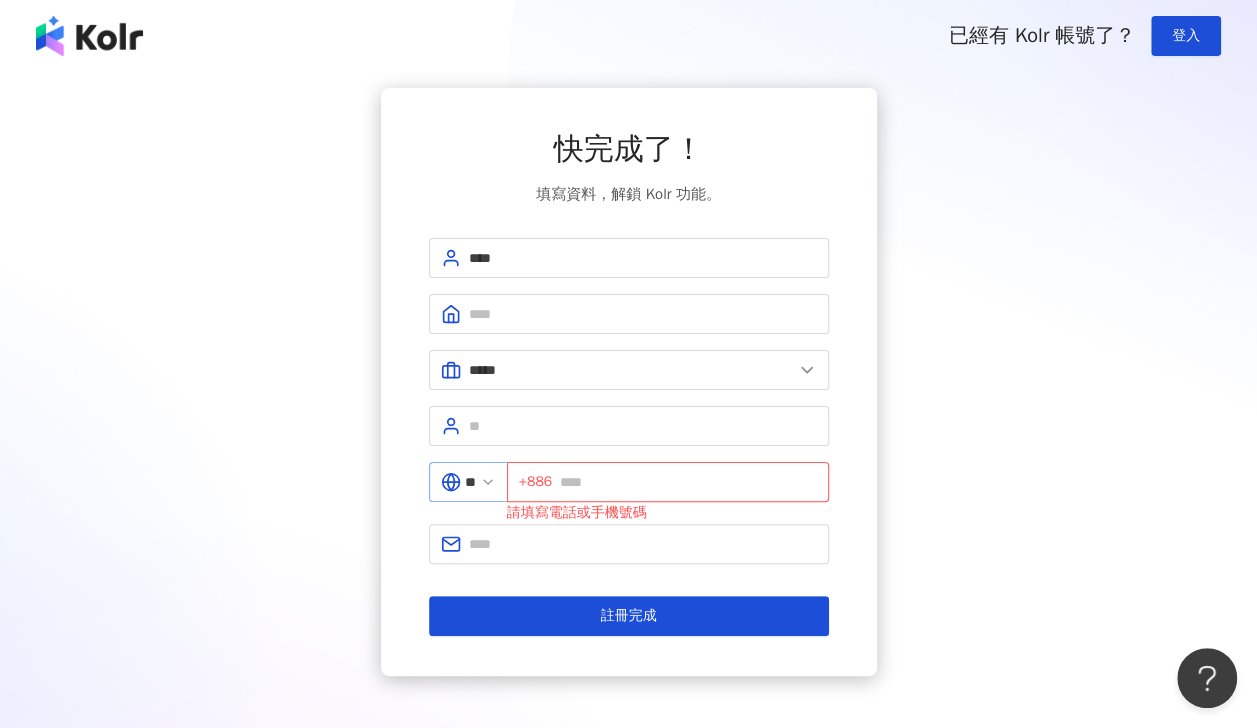 click 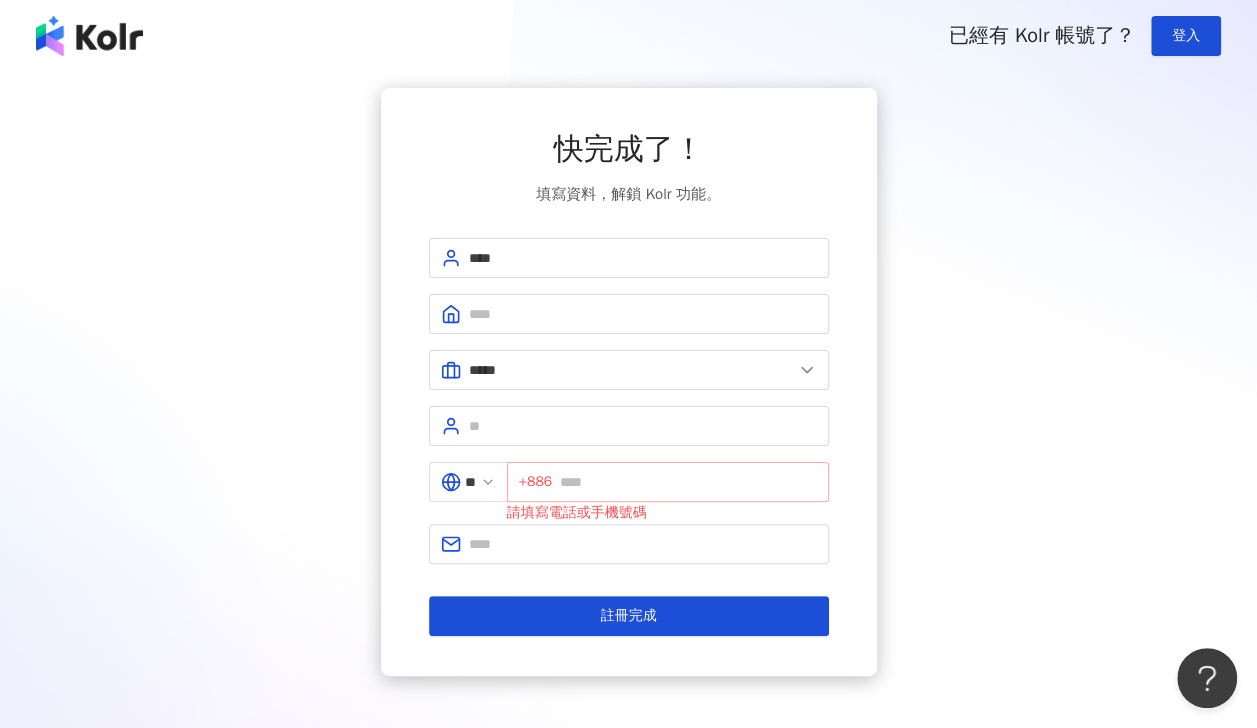 drag, startPoint x: 496, startPoint y: 480, endPoint x: 587, endPoint y: 484, distance: 91.08787 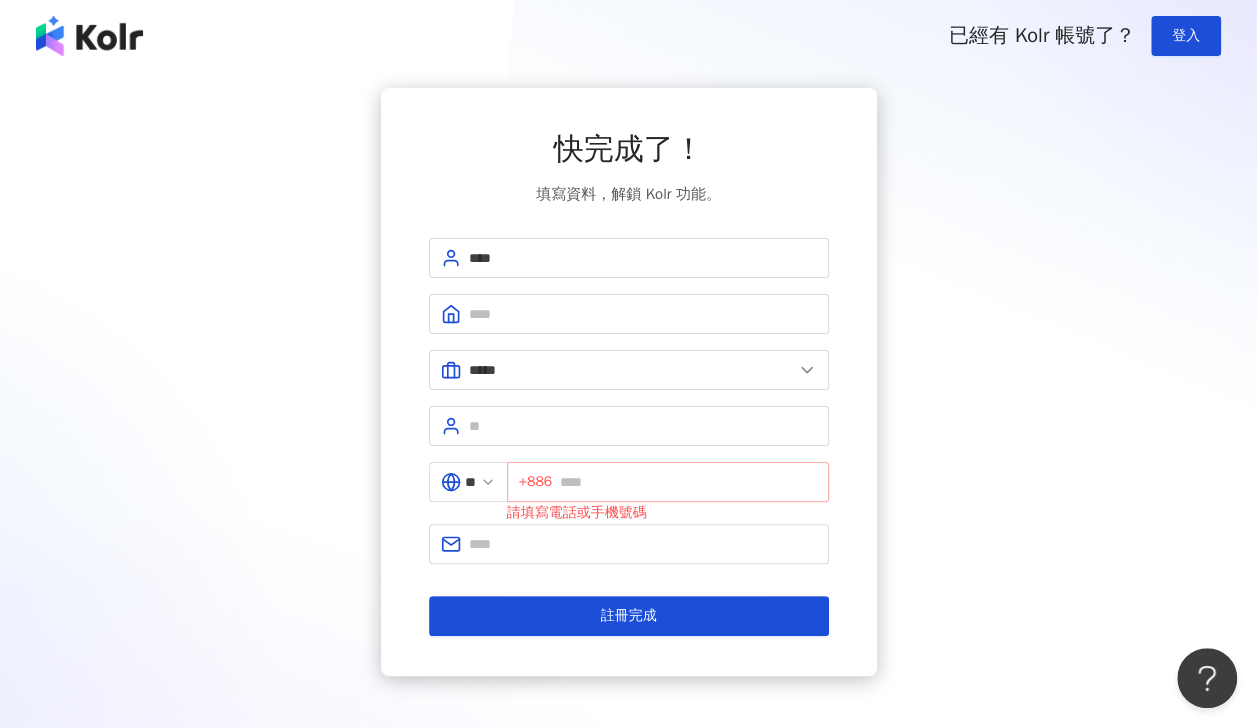click on "** +886 請填寫電話或手機號碼" at bounding box center [629, 493] 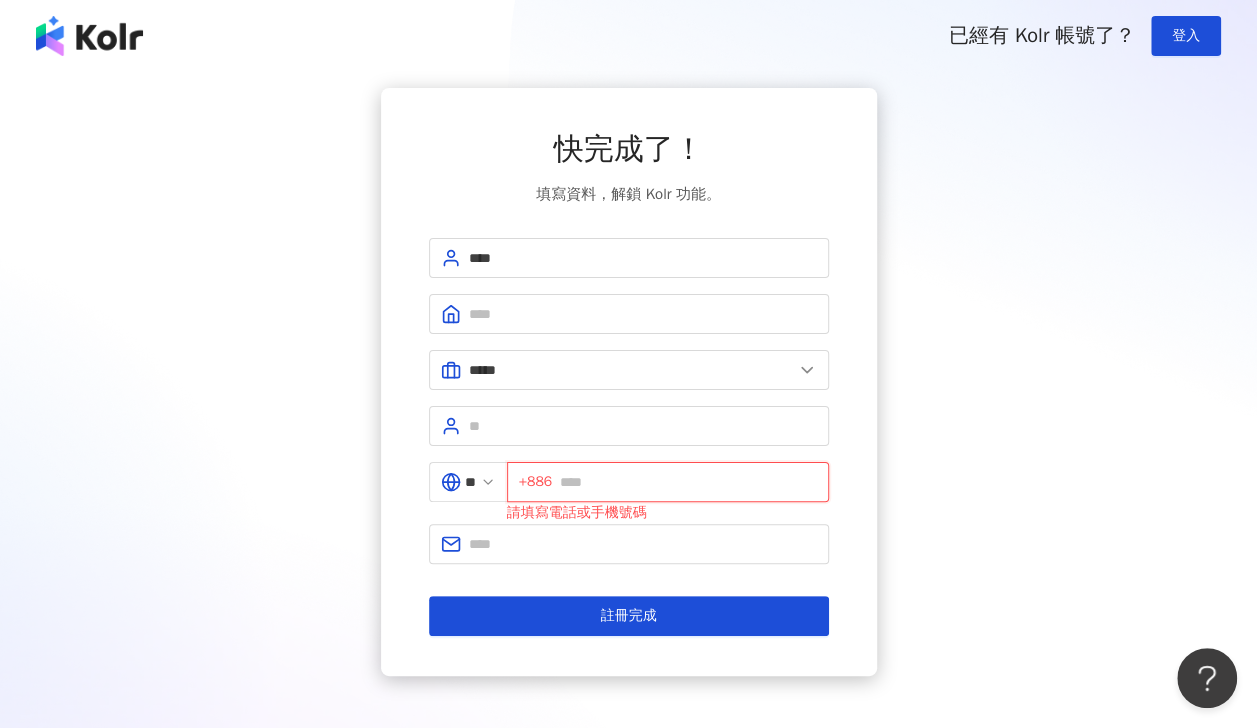 click at bounding box center (688, 482) 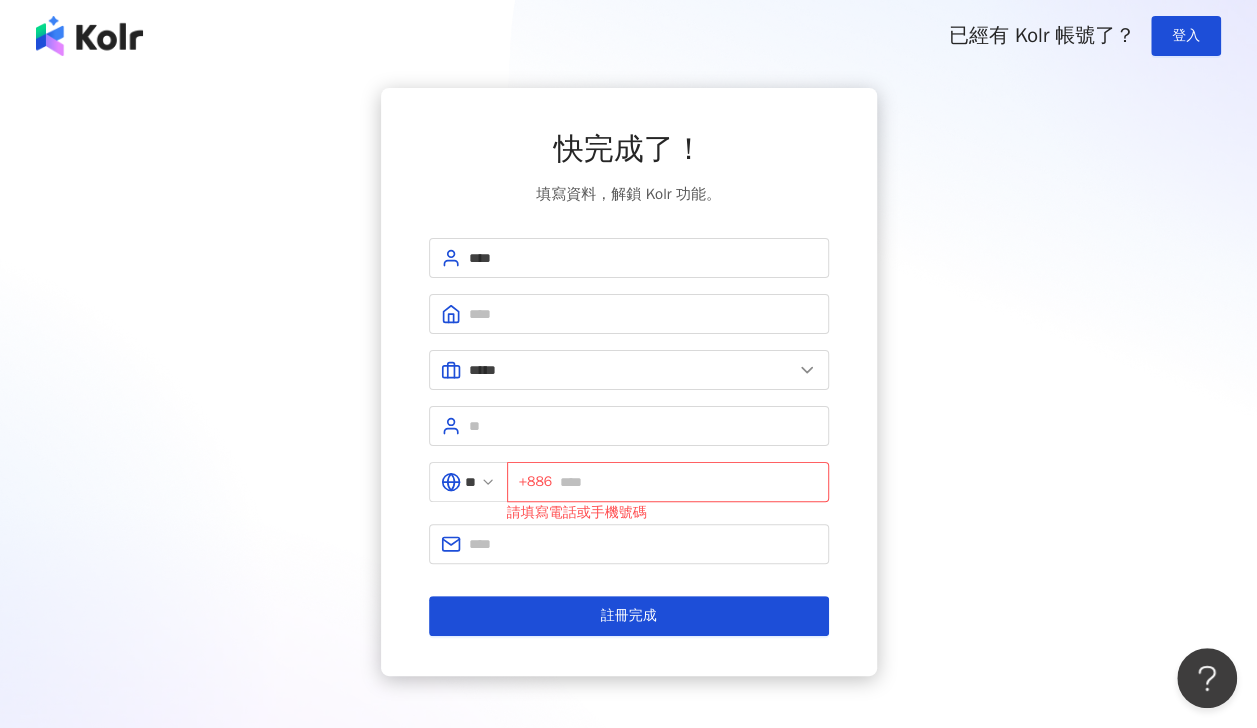 click on "**** ***** 美容業 醫療生技及保健業 食品飲料業 批發及零售業 電子商務業 金融業 資訊電子工業 觀光餐旅業 遊戲業 通訊業 娛樂媒體業 教育業 政府及社服業 廣告行銷業 營造及不動產業 其他 資訊軟體業 其他製造業 ** +886 請填寫電話或手機號碼 註冊完成" at bounding box center [629, 437] 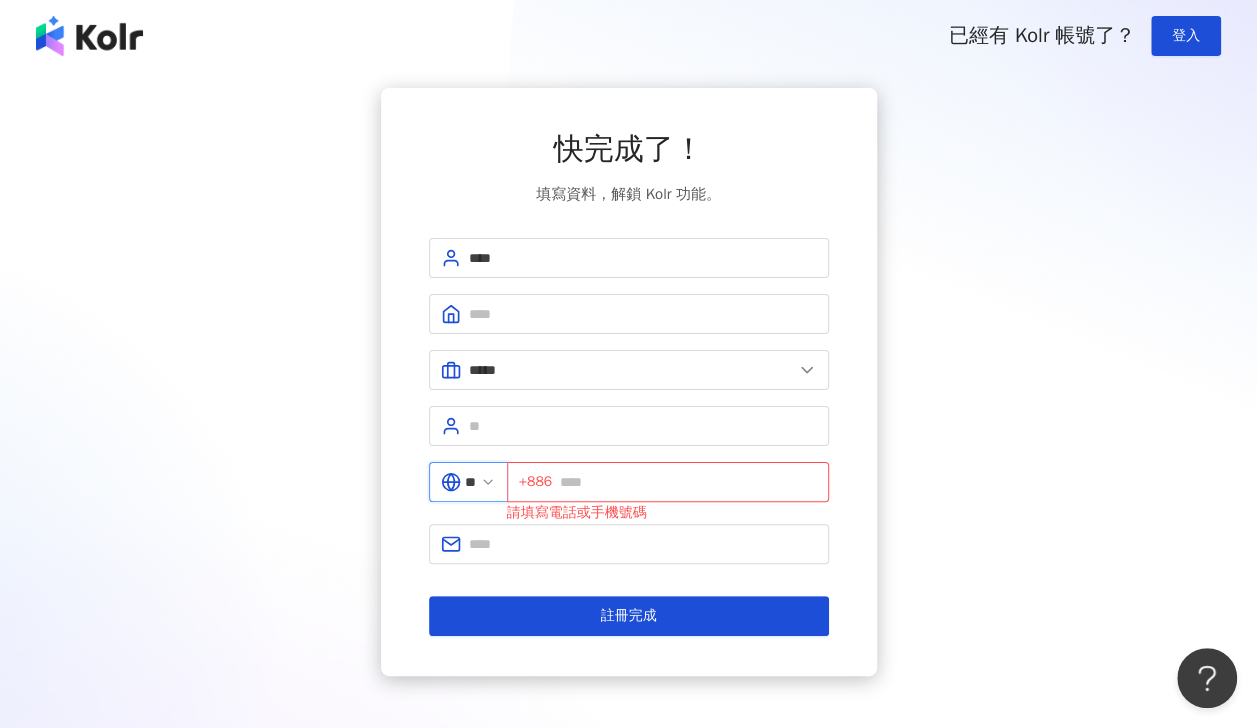 click on "**" at bounding box center (470, 482) 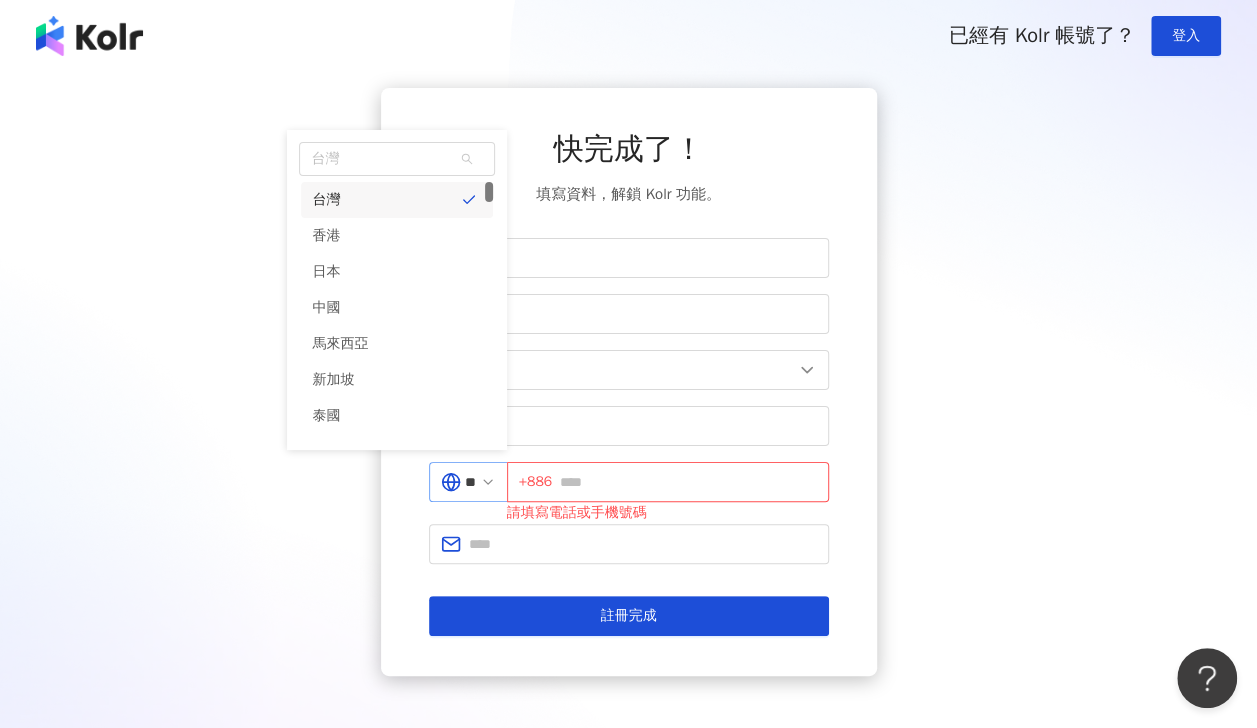 click on "** 台灣 tw hk 台灣 香港 日本 中國 馬來西亞 新加坡 泰國 越南" at bounding box center (468, 482) 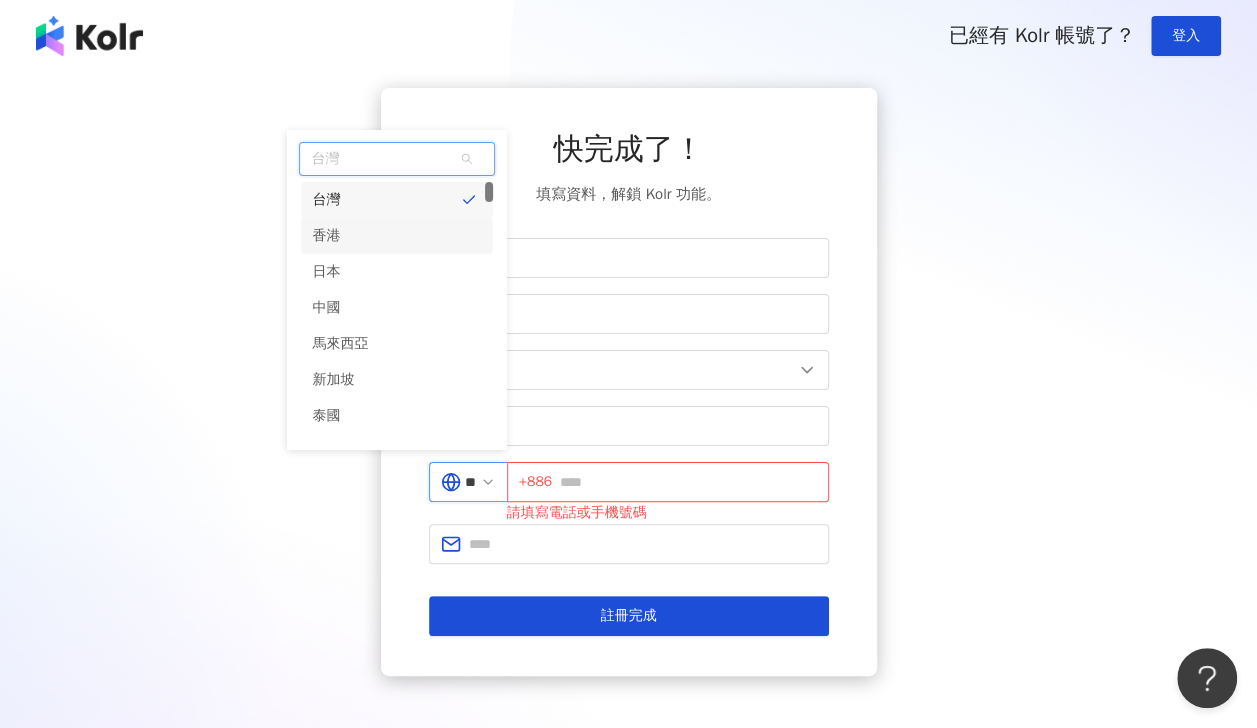 click on "香港" at bounding box center (397, 236) 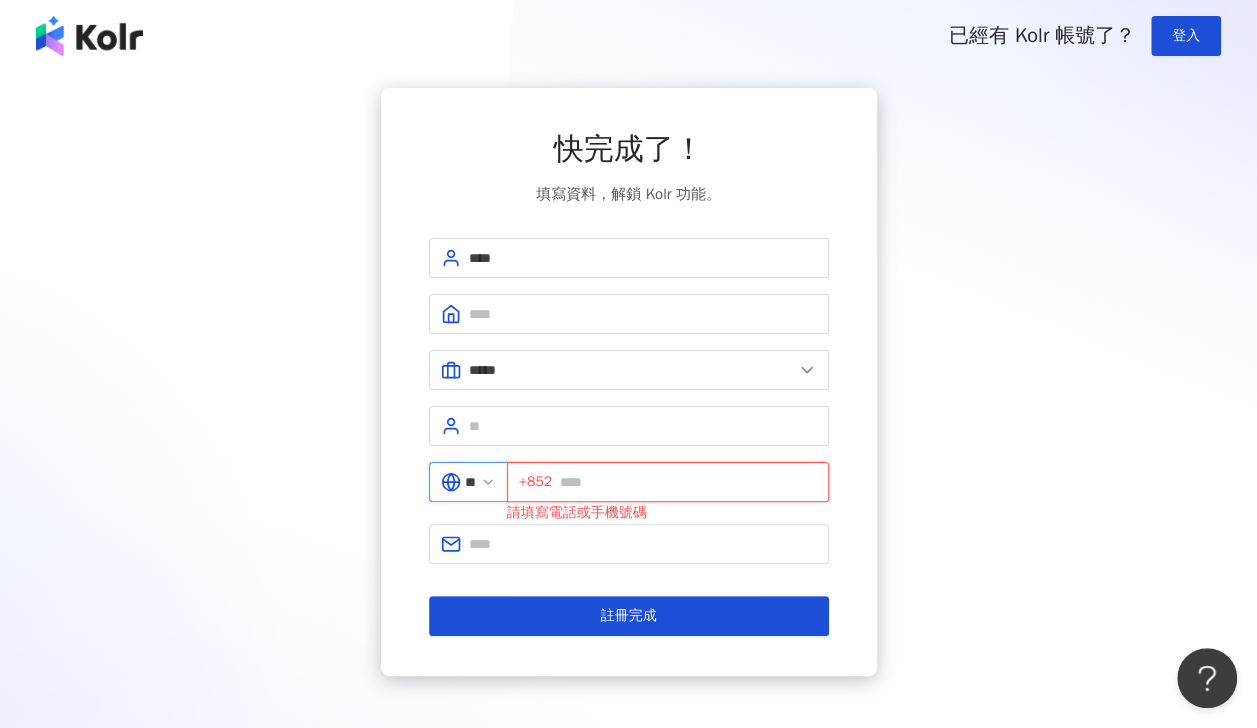 click at bounding box center (688, 482) 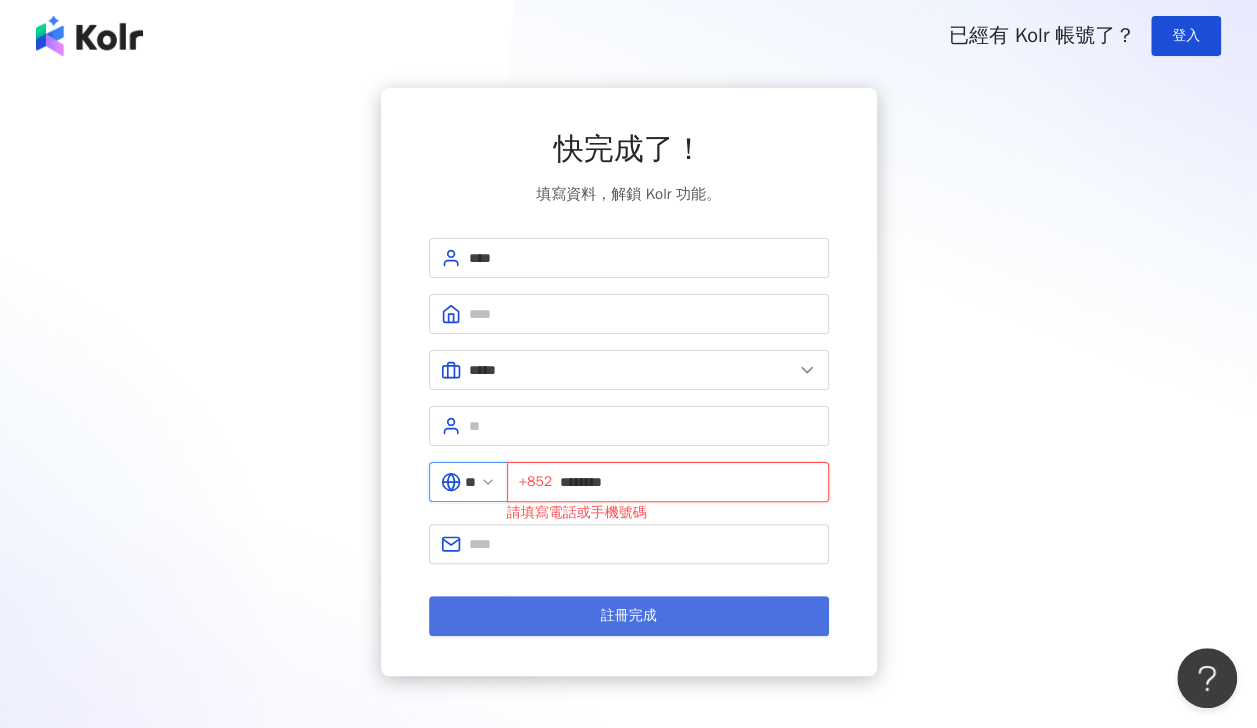 type on "********" 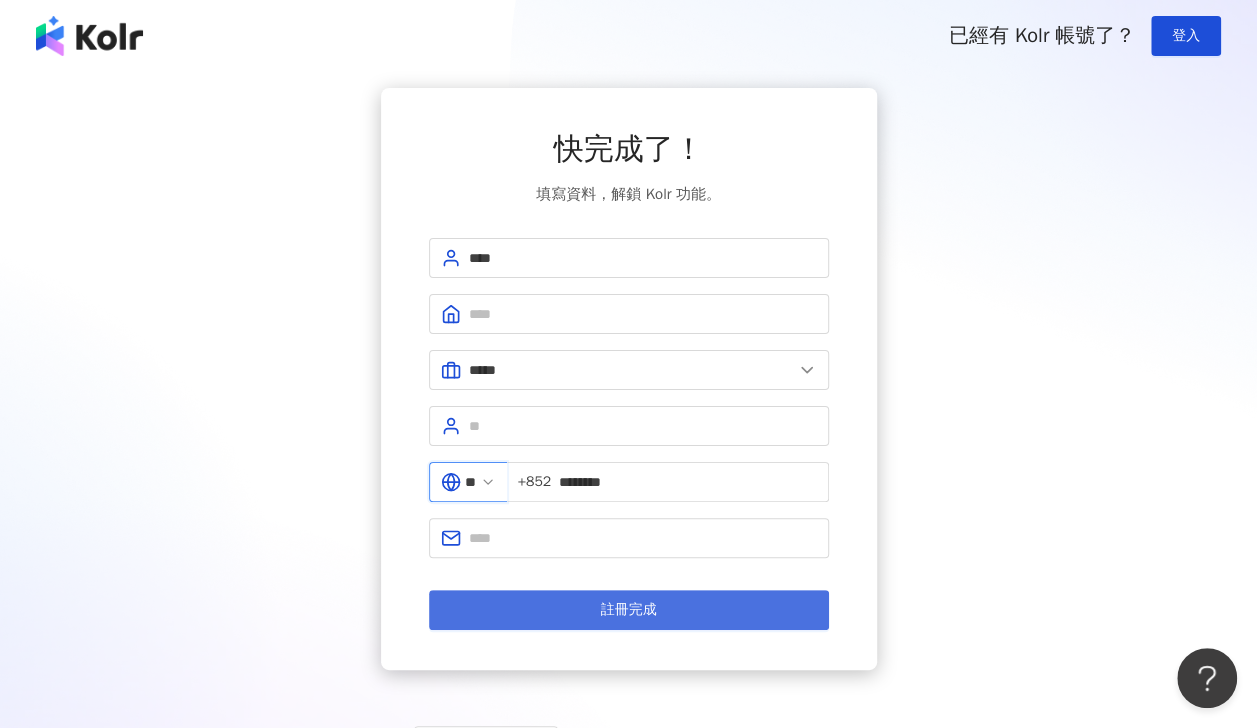 click on "註冊完成" at bounding box center [629, 610] 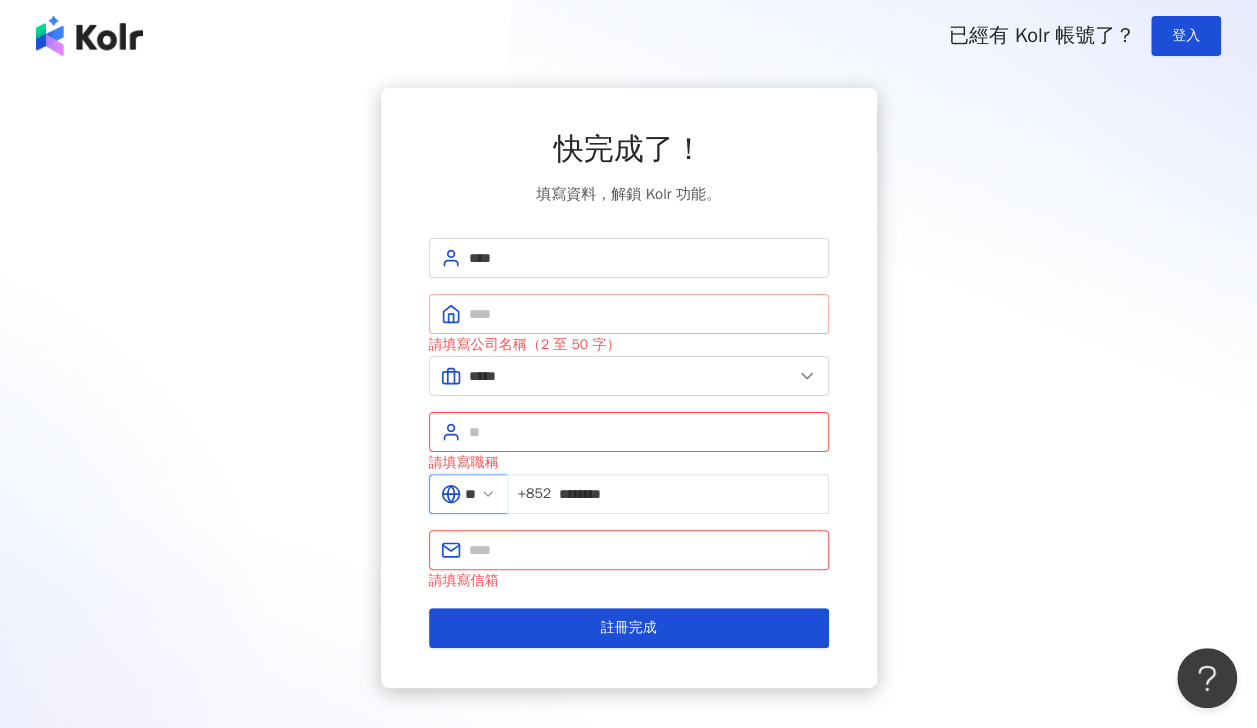 click at bounding box center [629, 314] 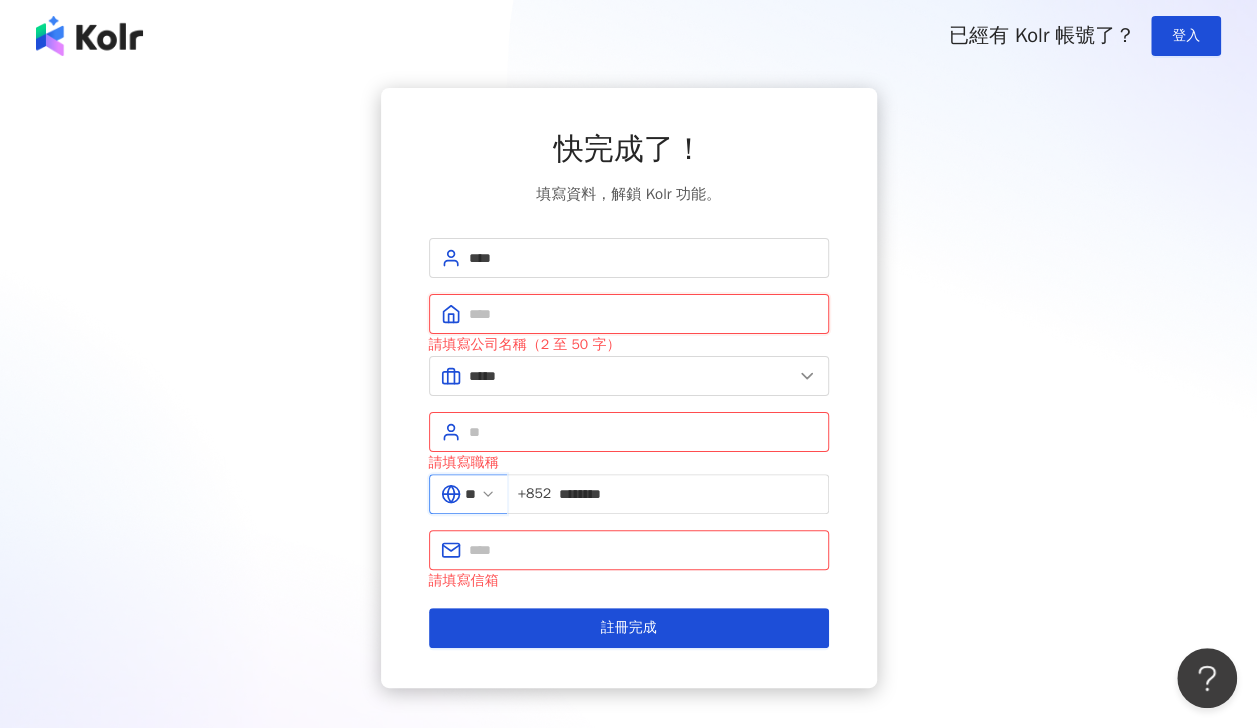 click at bounding box center (643, 314) 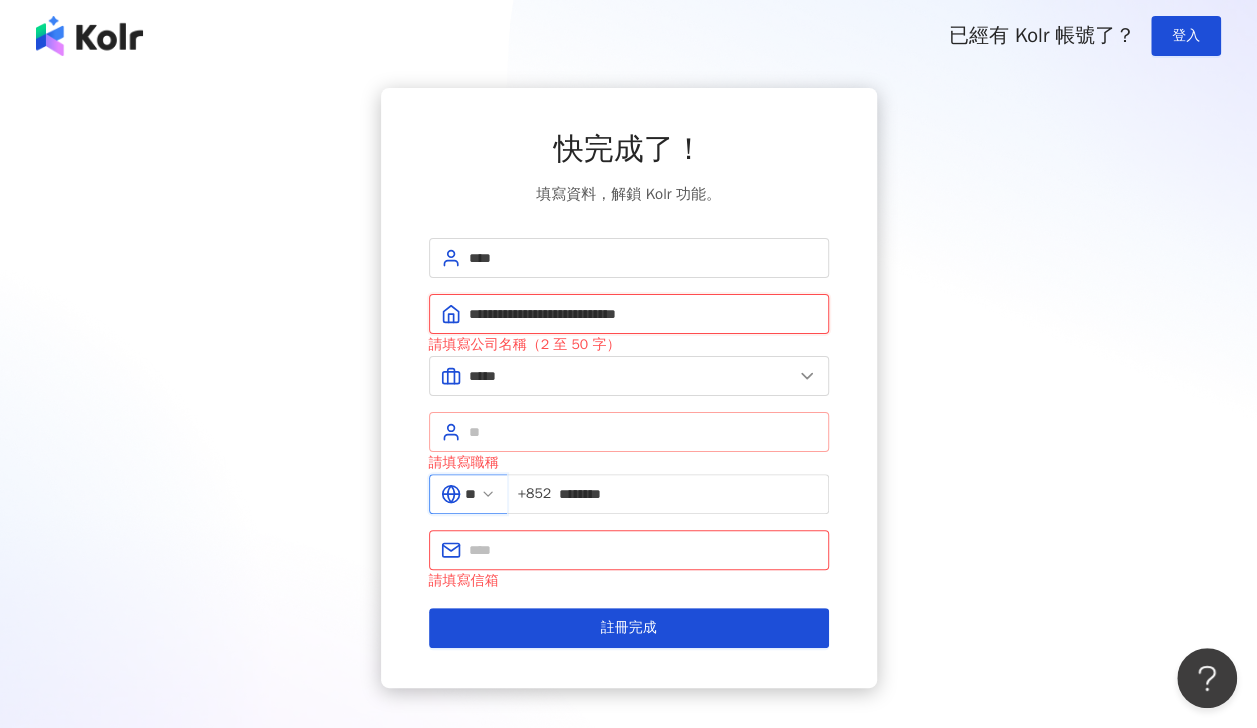 type on "**********" 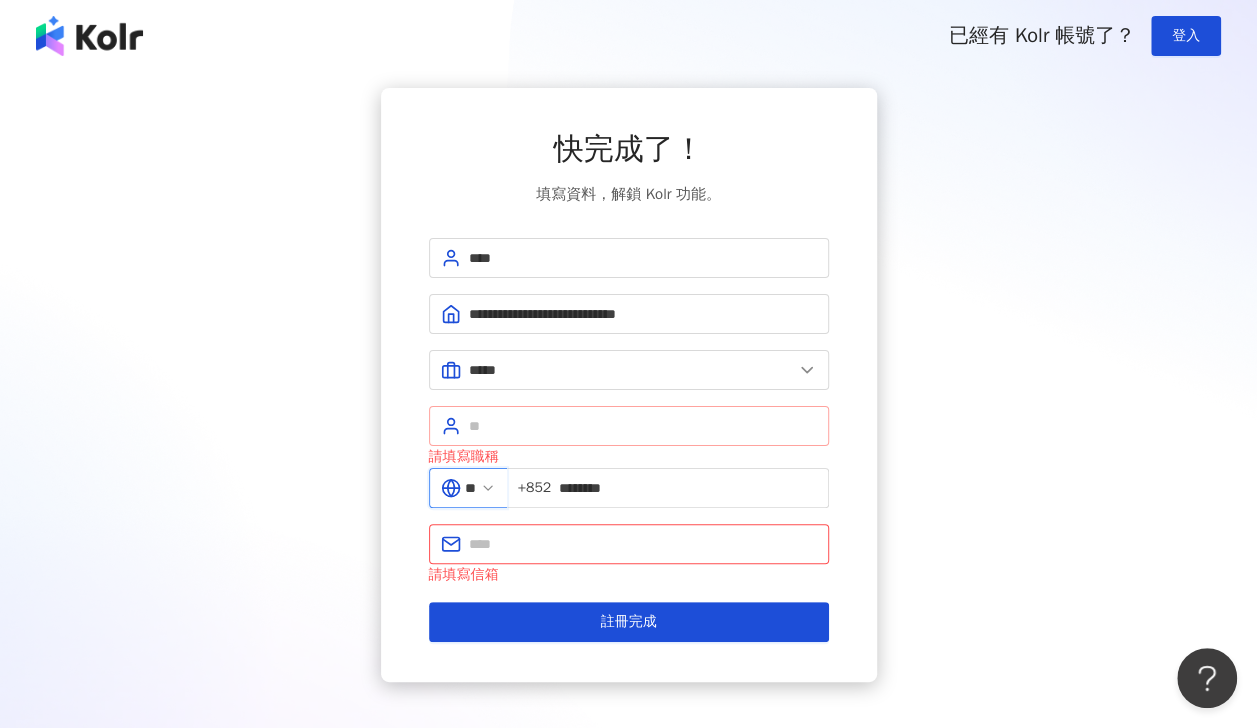 click on "請填寫職稱" at bounding box center [629, 437] 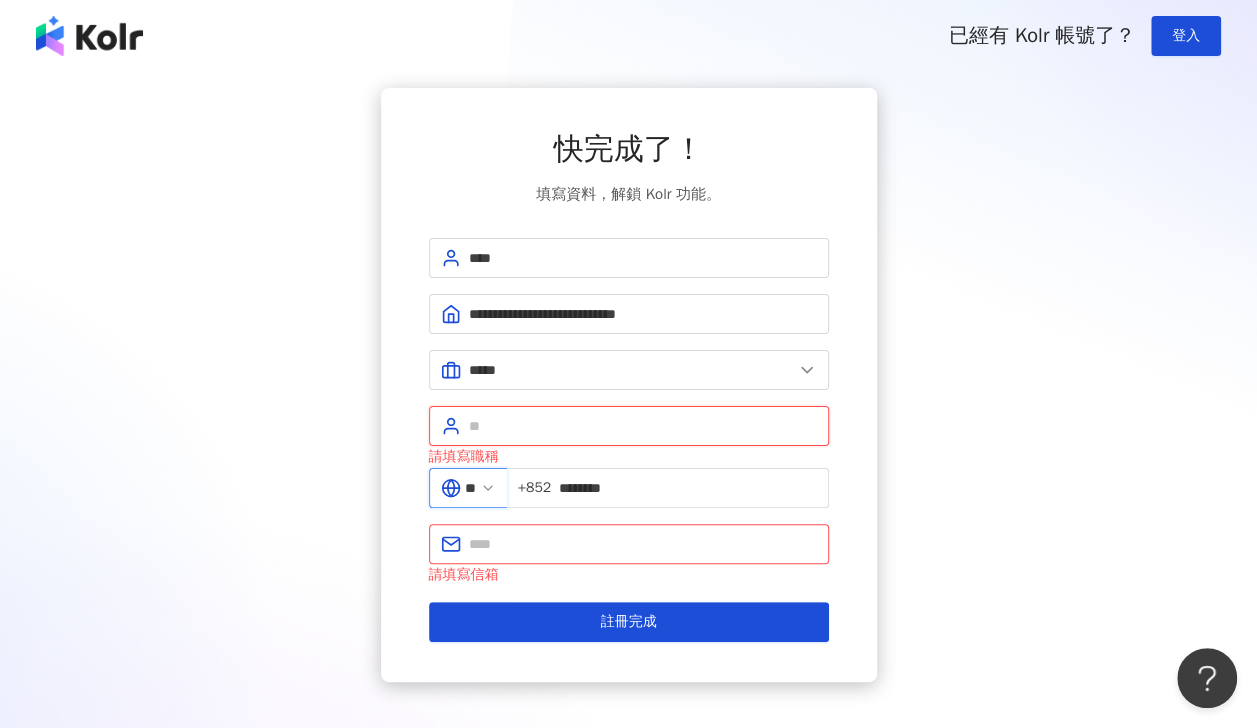 click at bounding box center (643, 426) 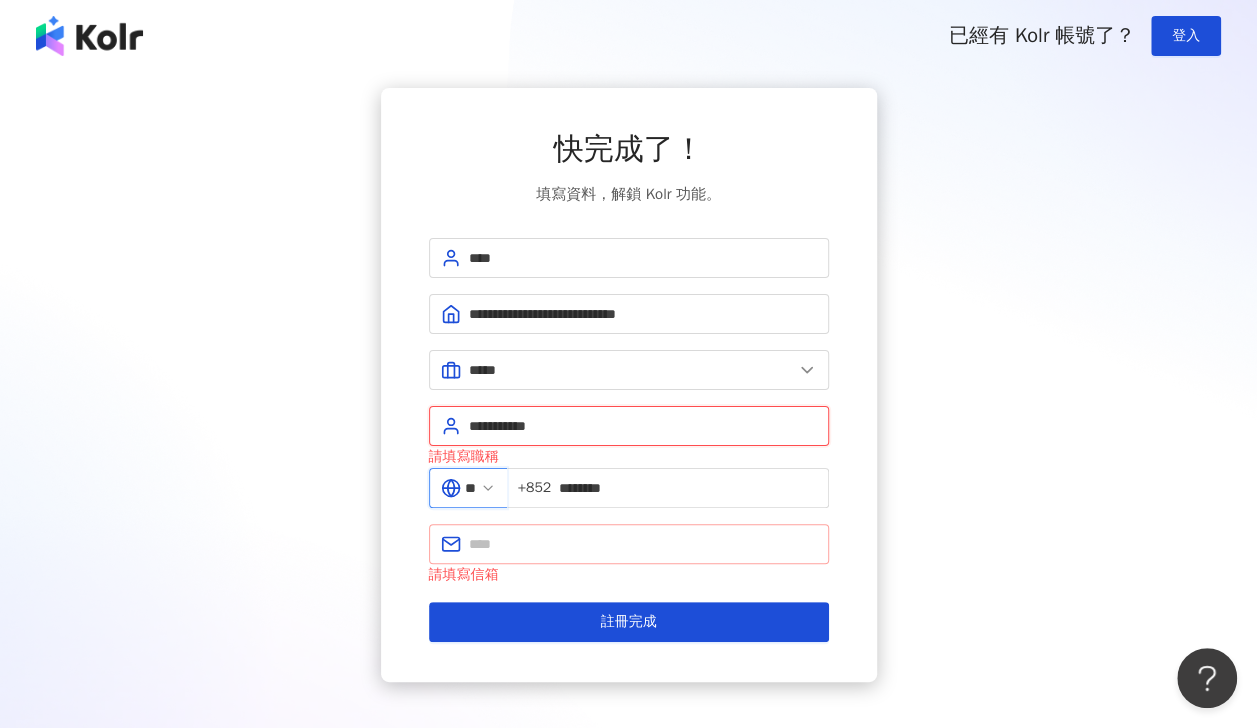 type on "**********" 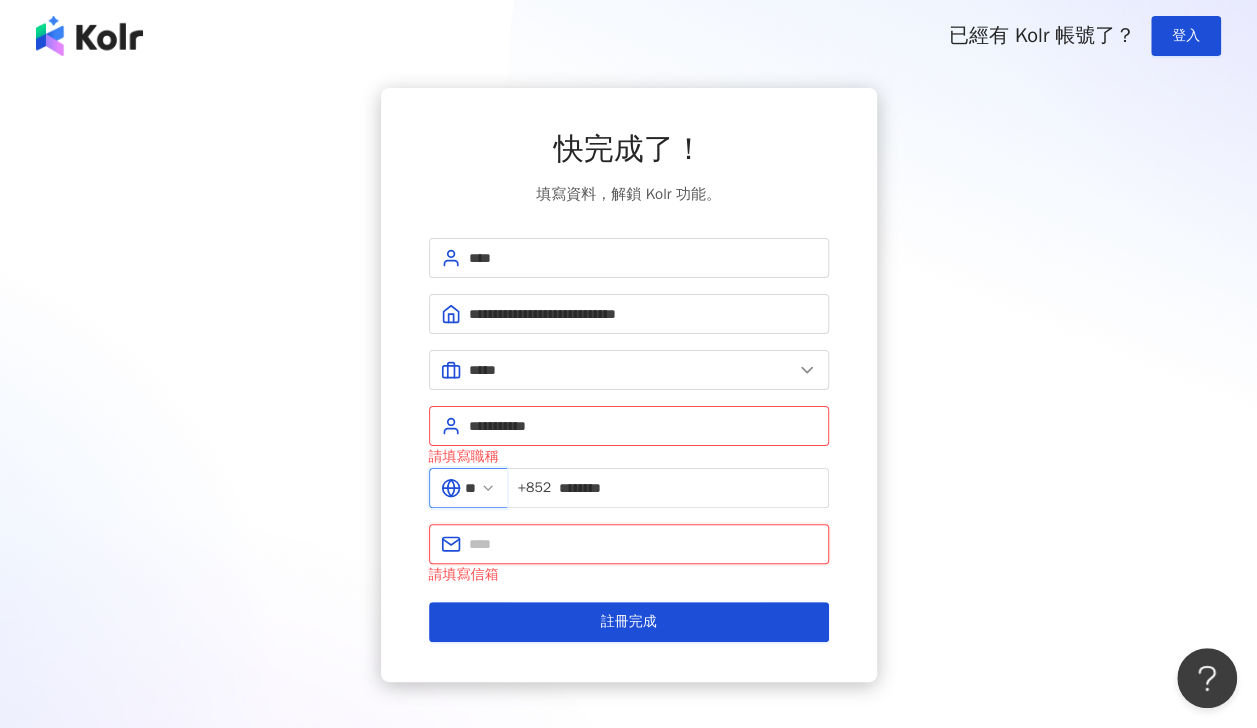 click at bounding box center [643, 544] 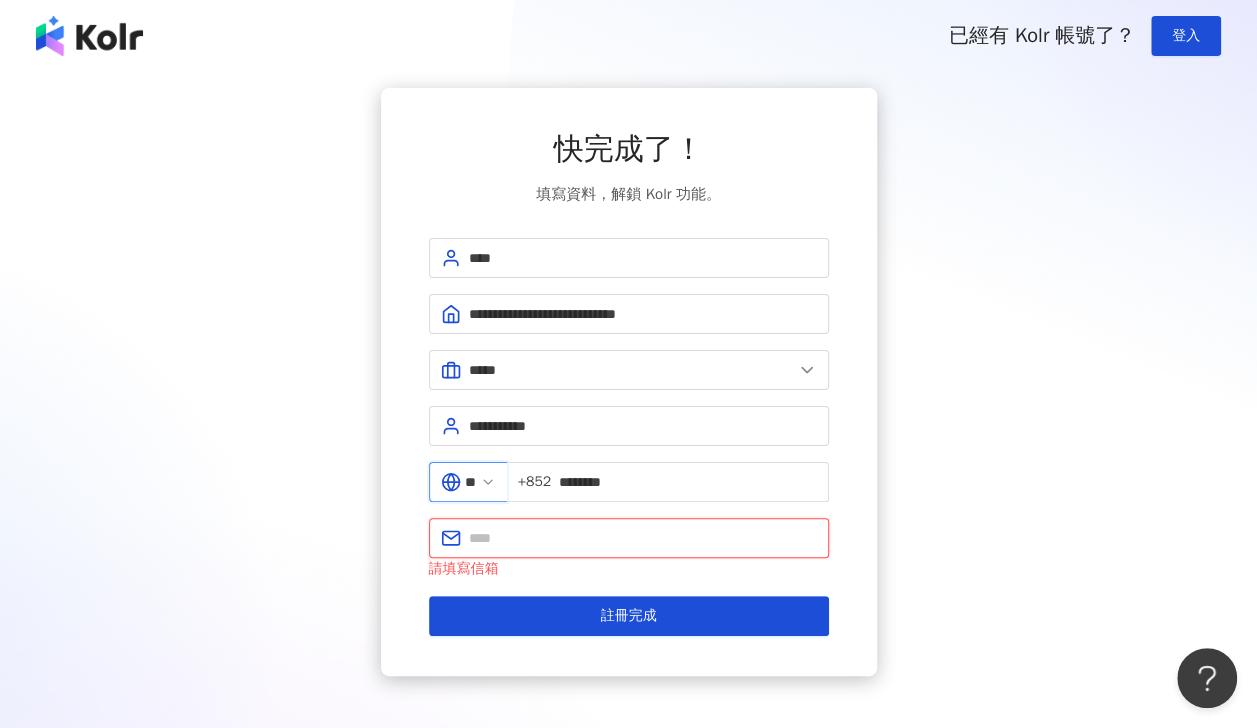 type on "**********" 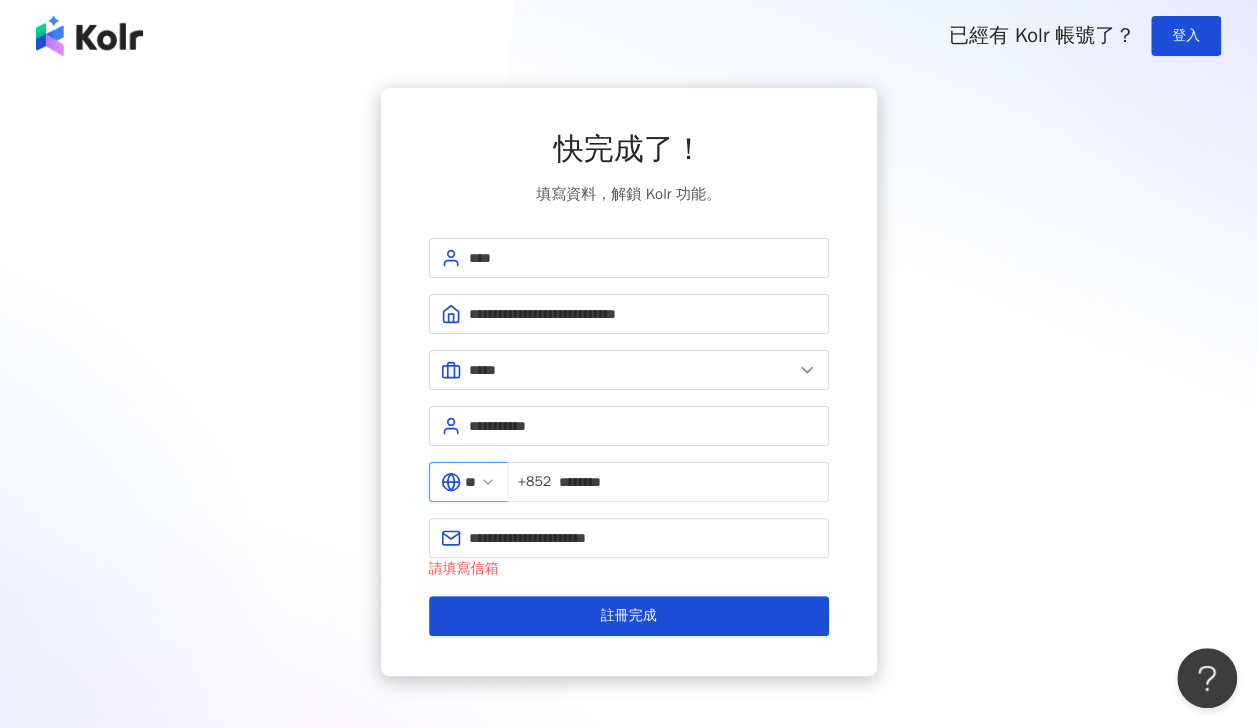click on "**********" at bounding box center [629, 382] 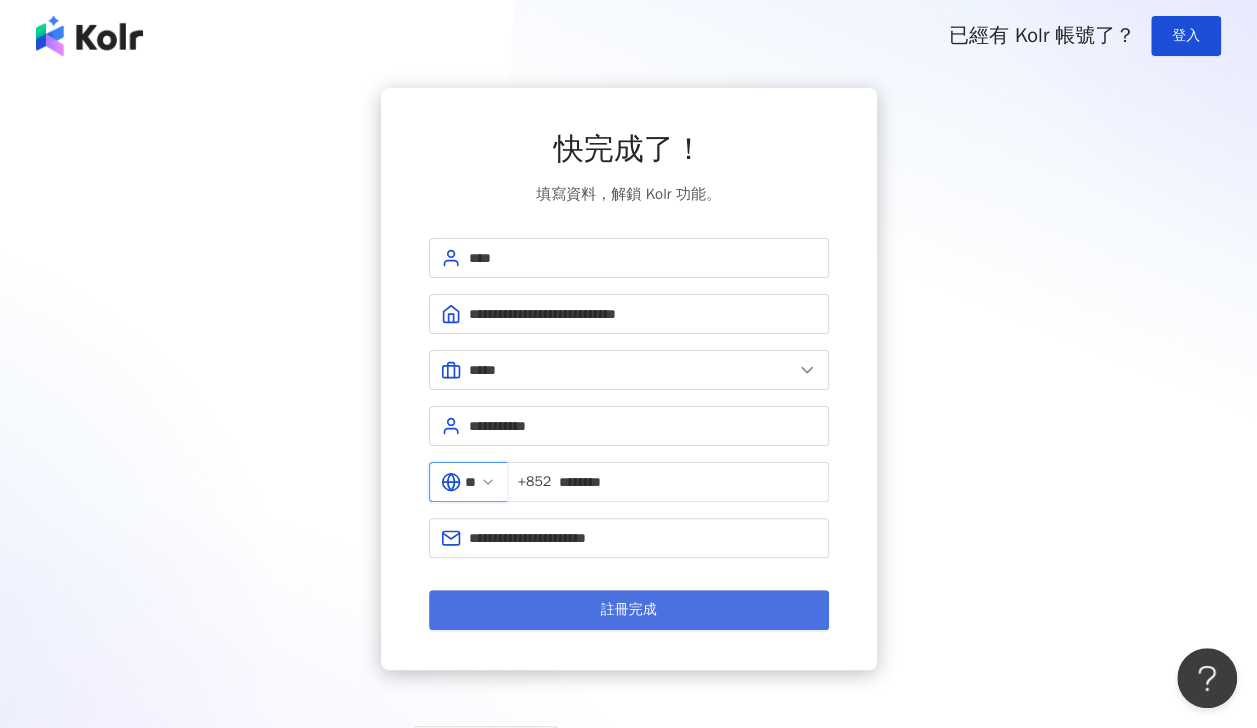 click on "註冊完成" at bounding box center [629, 610] 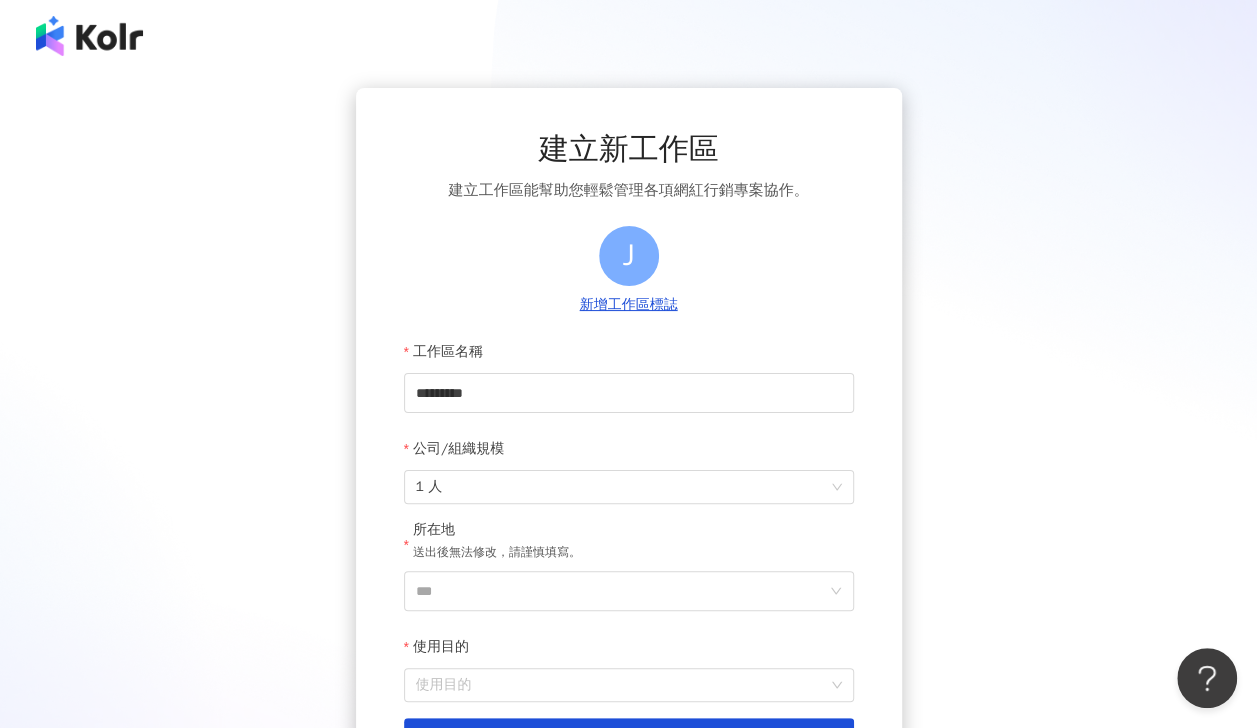 scroll, scrollTop: 219, scrollLeft: 0, axis: vertical 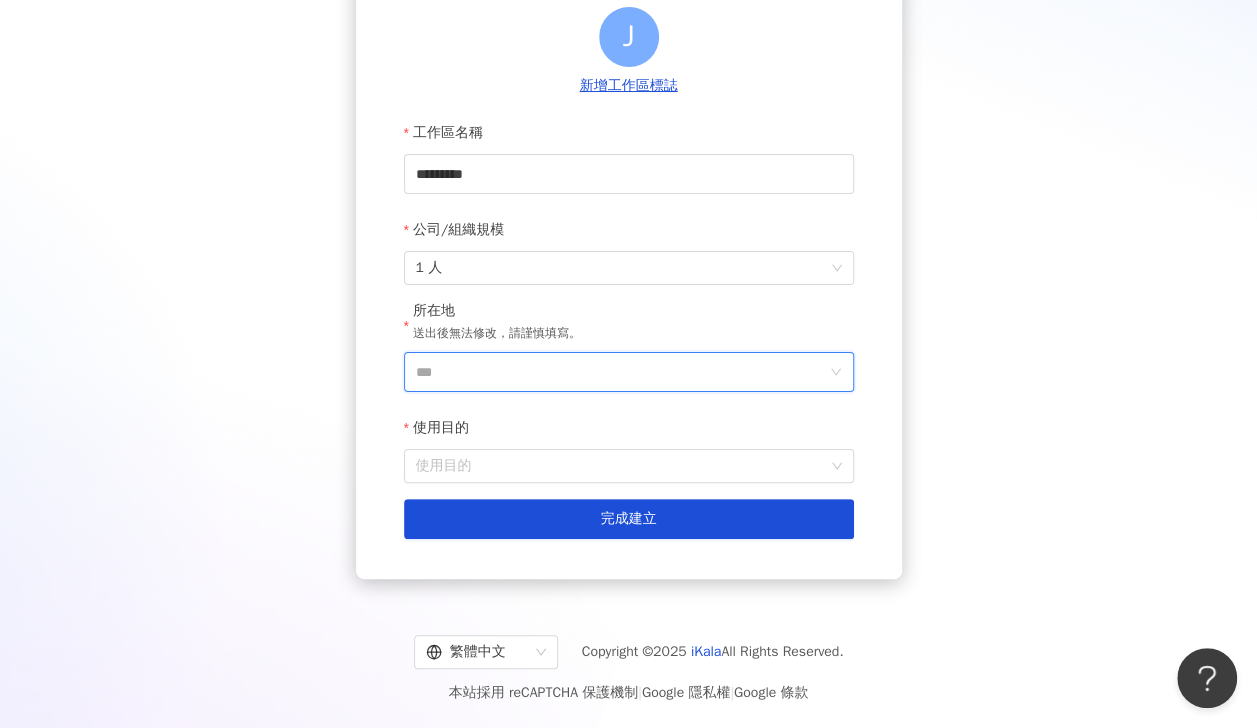 click on "***" at bounding box center [621, 372] 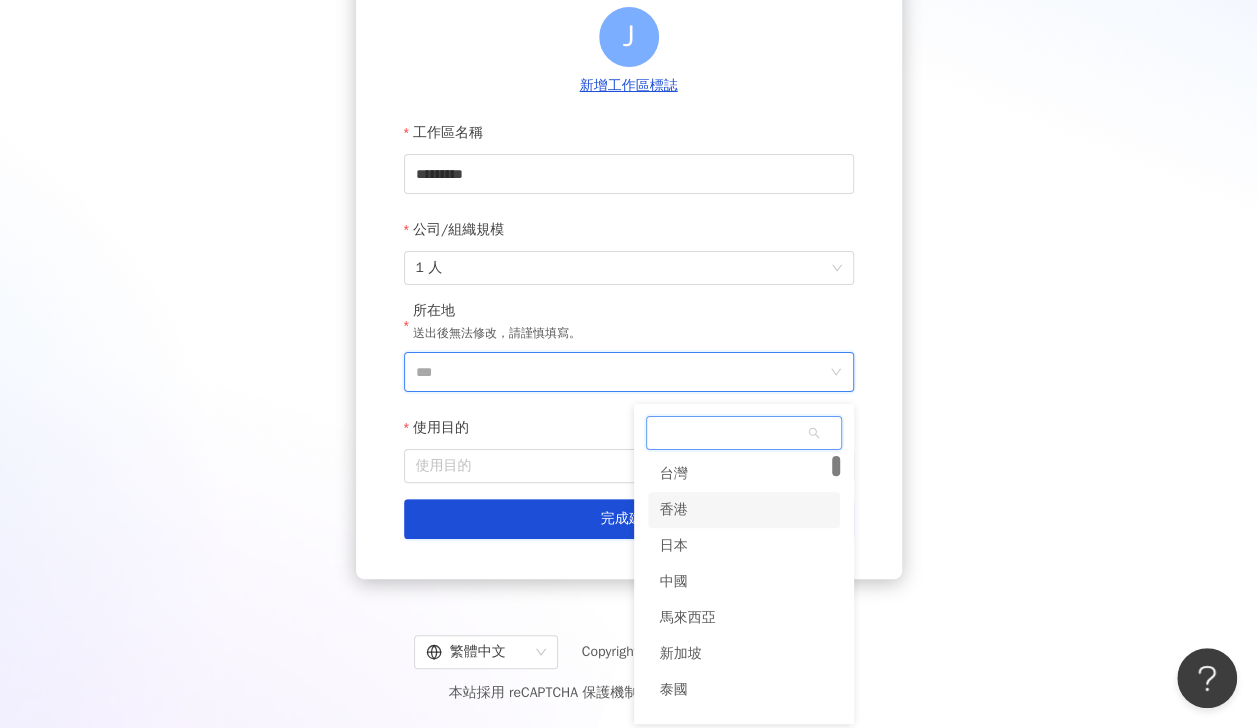 click on "香港" at bounding box center [744, 510] 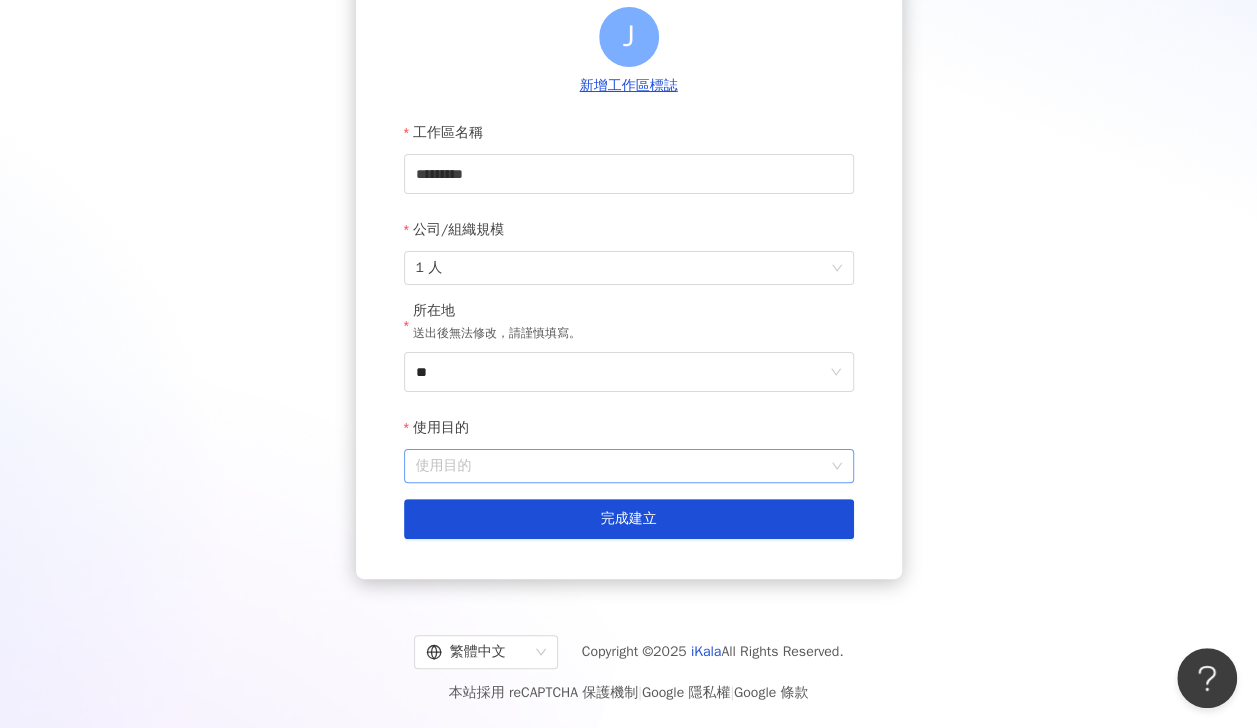 drag, startPoint x: 599, startPoint y: 440, endPoint x: 585, endPoint y: 457, distance: 22.022715 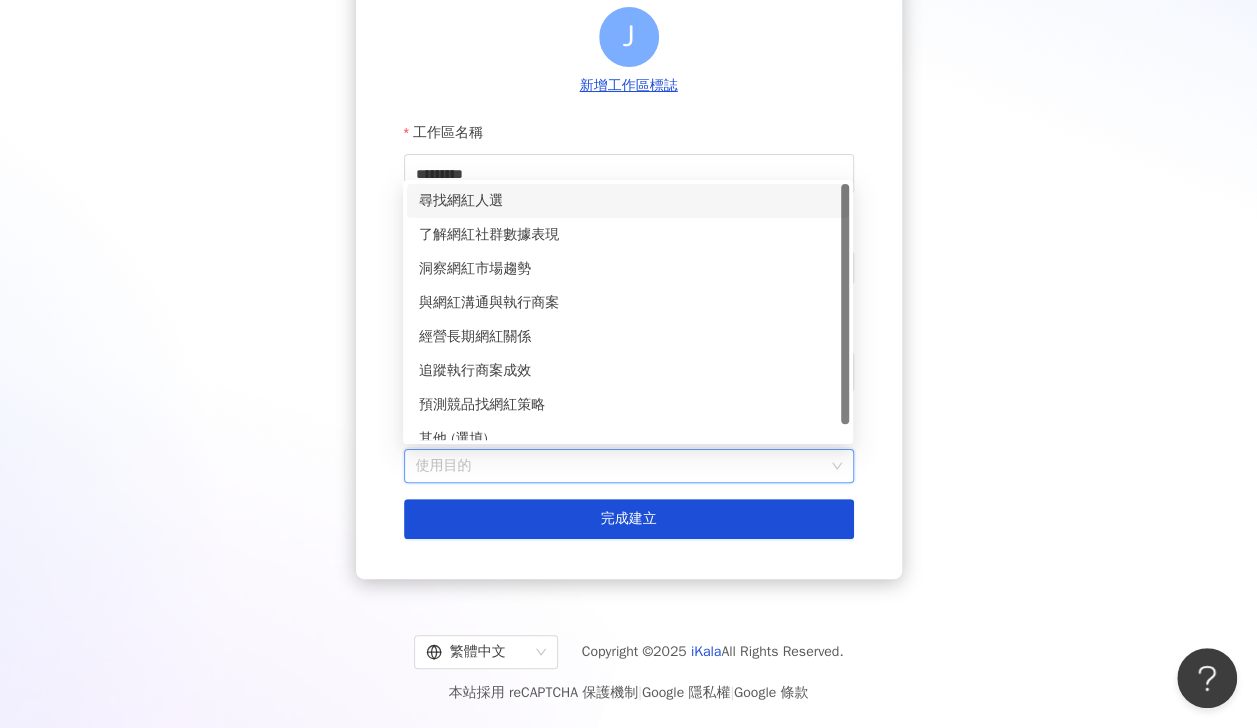 click on "使用目的" at bounding box center [629, 466] 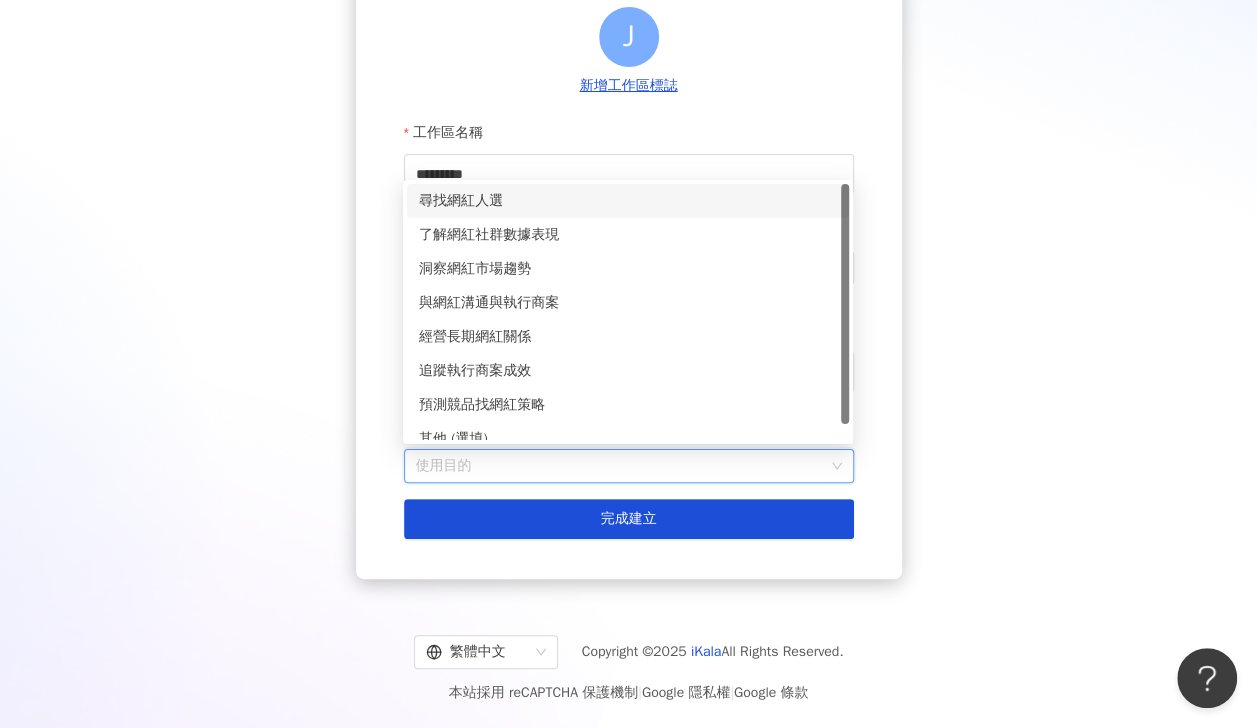 click on "尋找網紅人選" at bounding box center (628, 201) 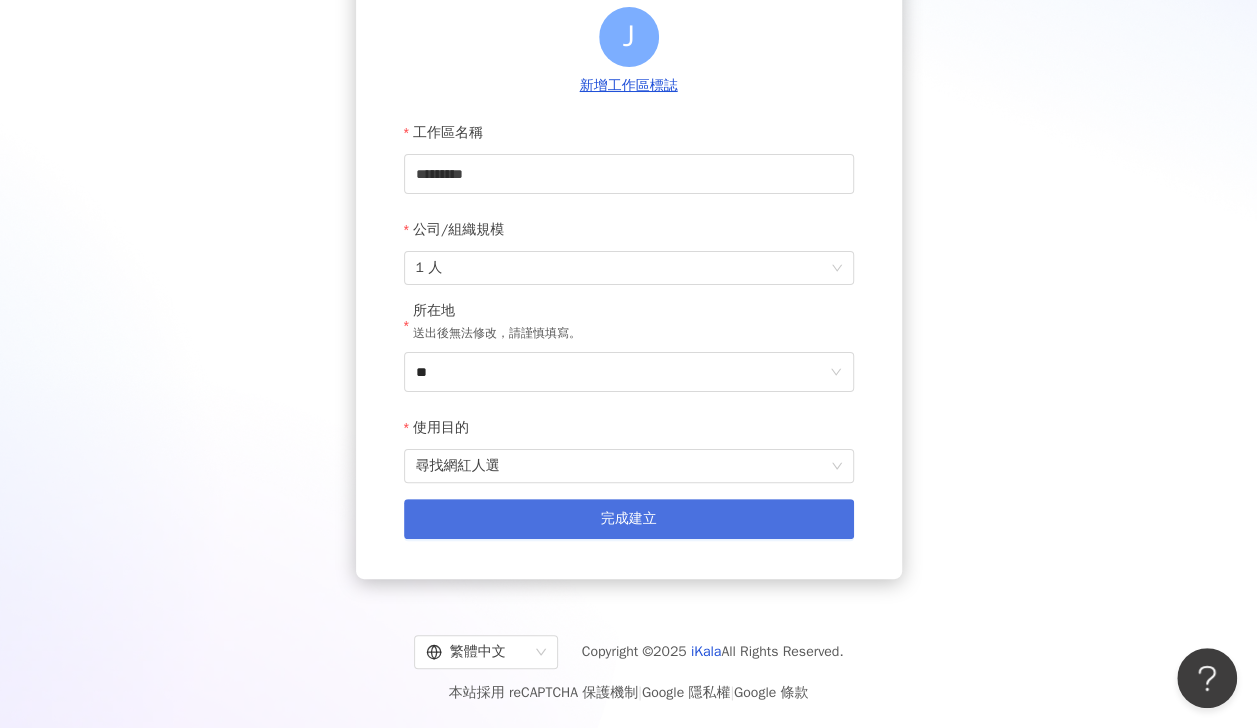 click on "完成建立" at bounding box center [629, 519] 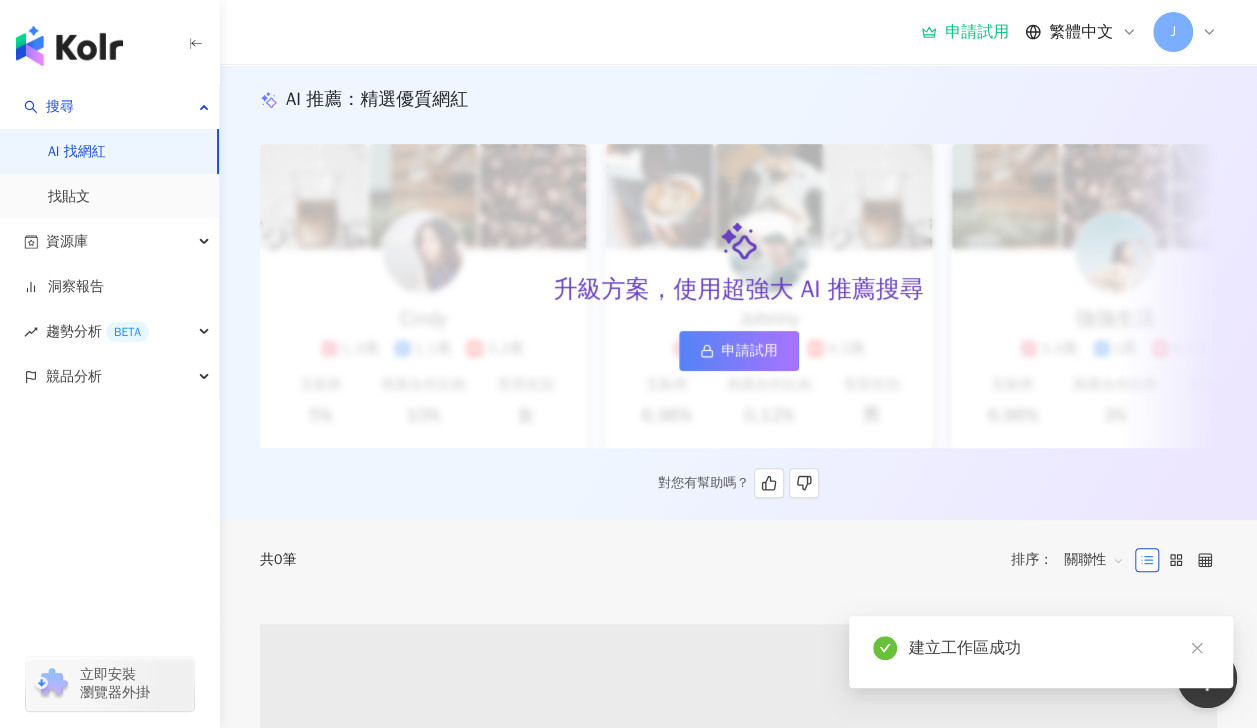 scroll, scrollTop: 0, scrollLeft: 0, axis: both 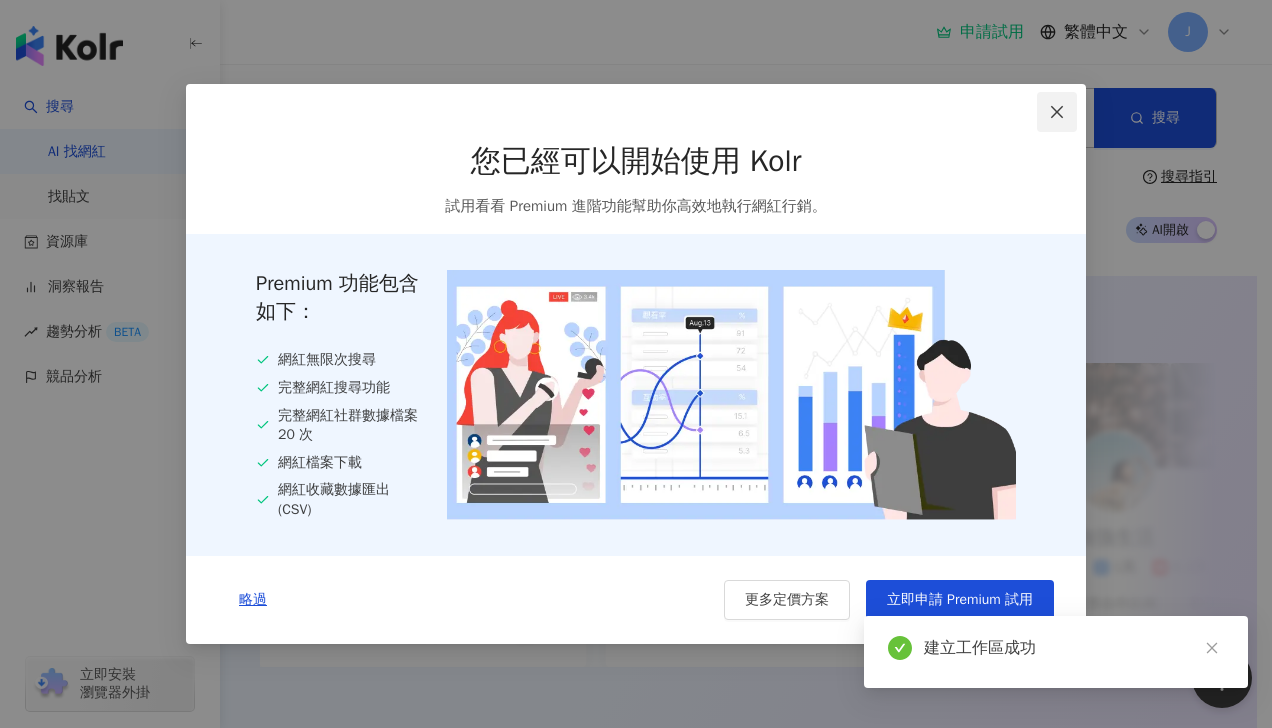 click 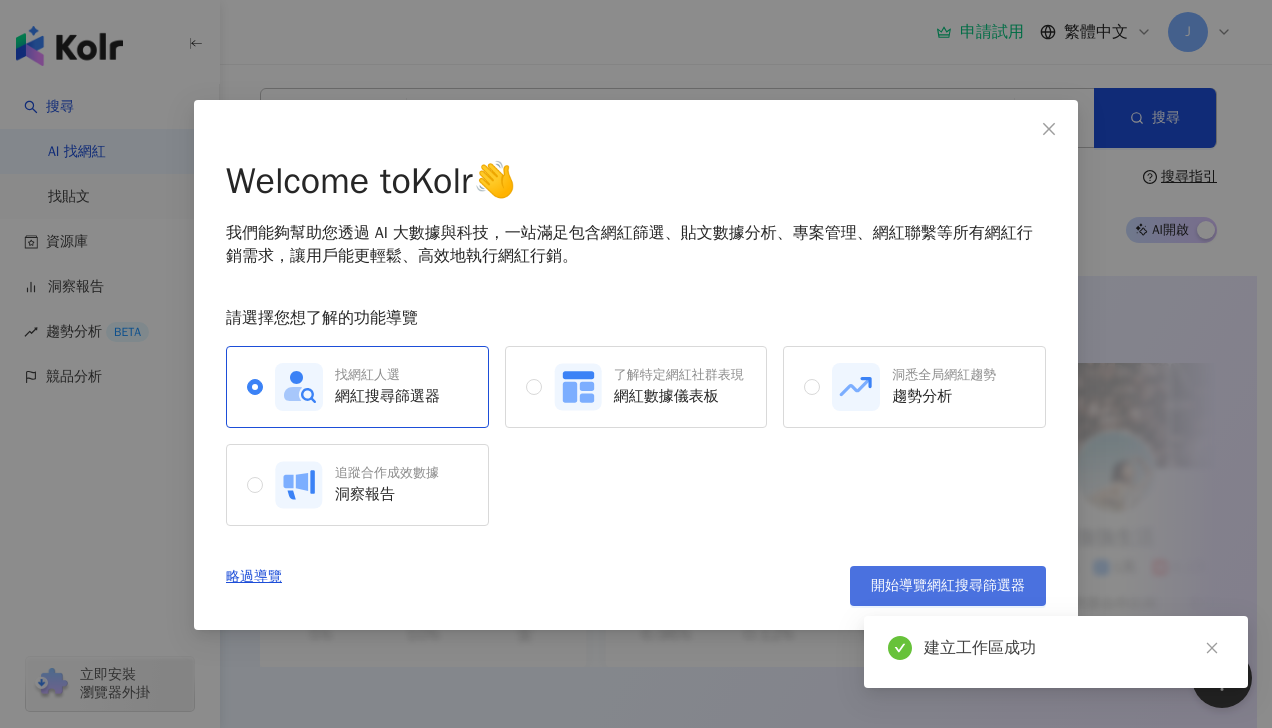 click on "開始導覽網紅搜尋篩選器" at bounding box center [948, 586] 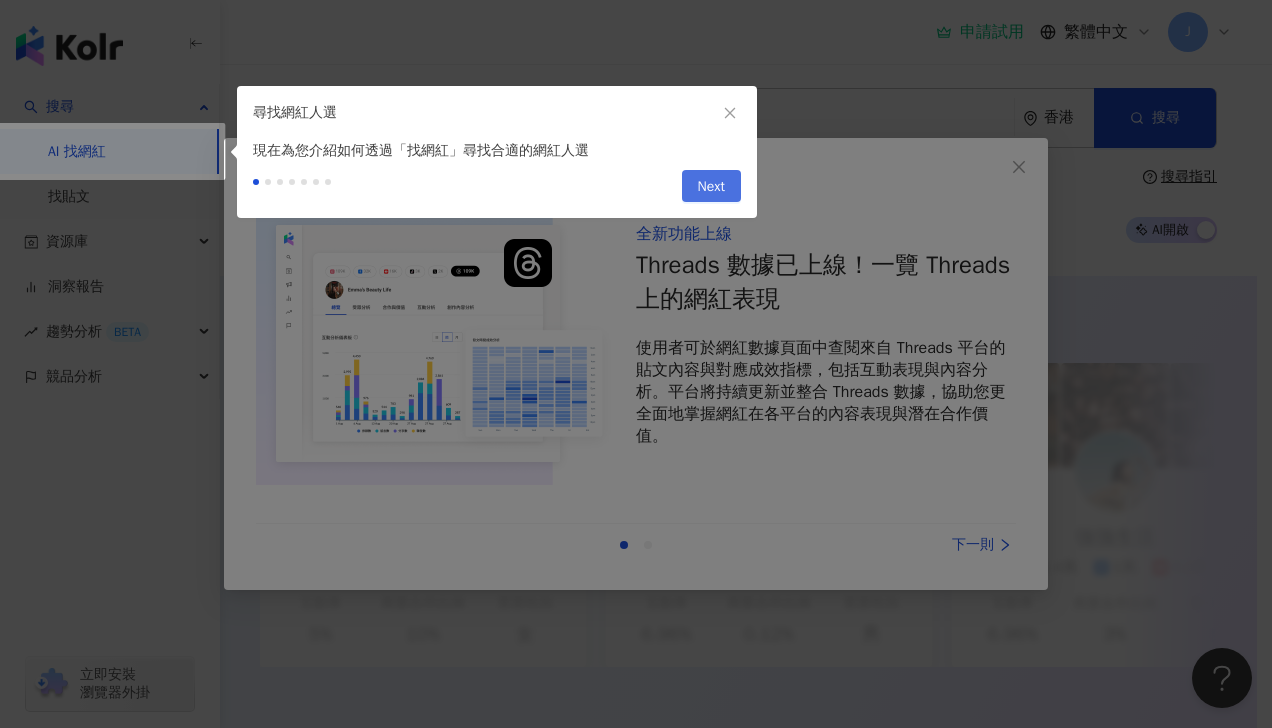 click on "Next" at bounding box center [711, 187] 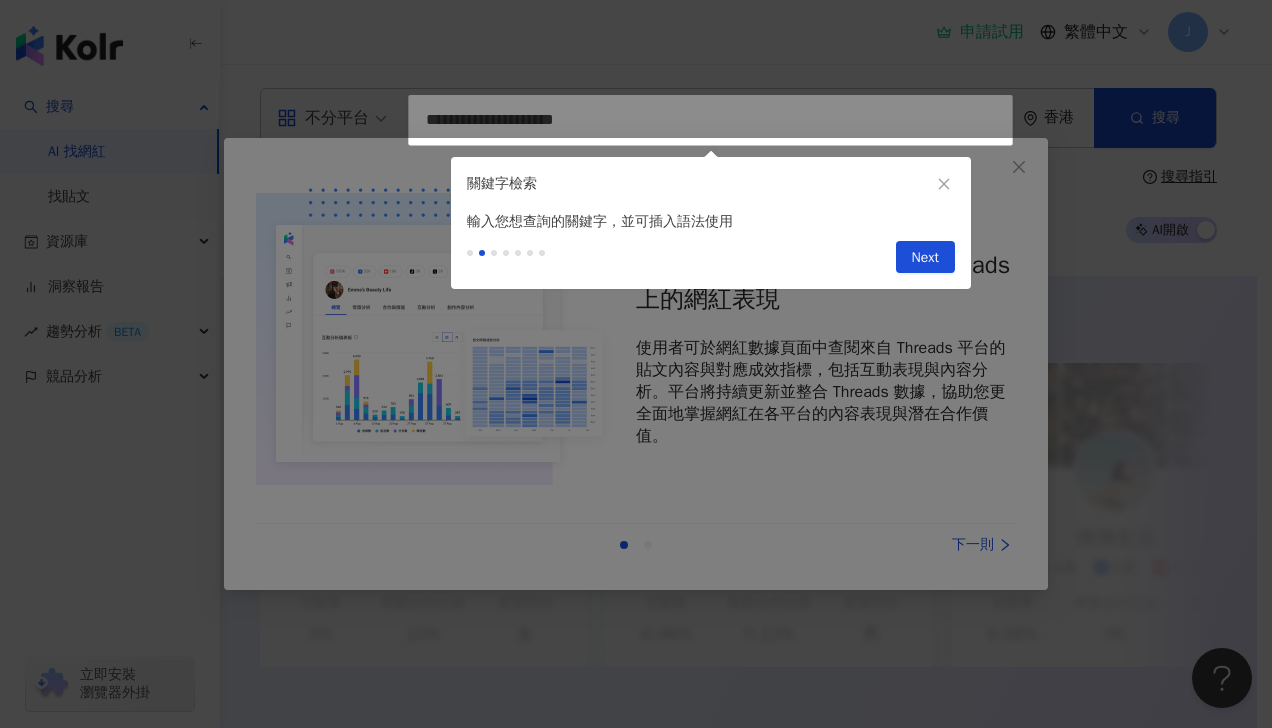 type on "**********" 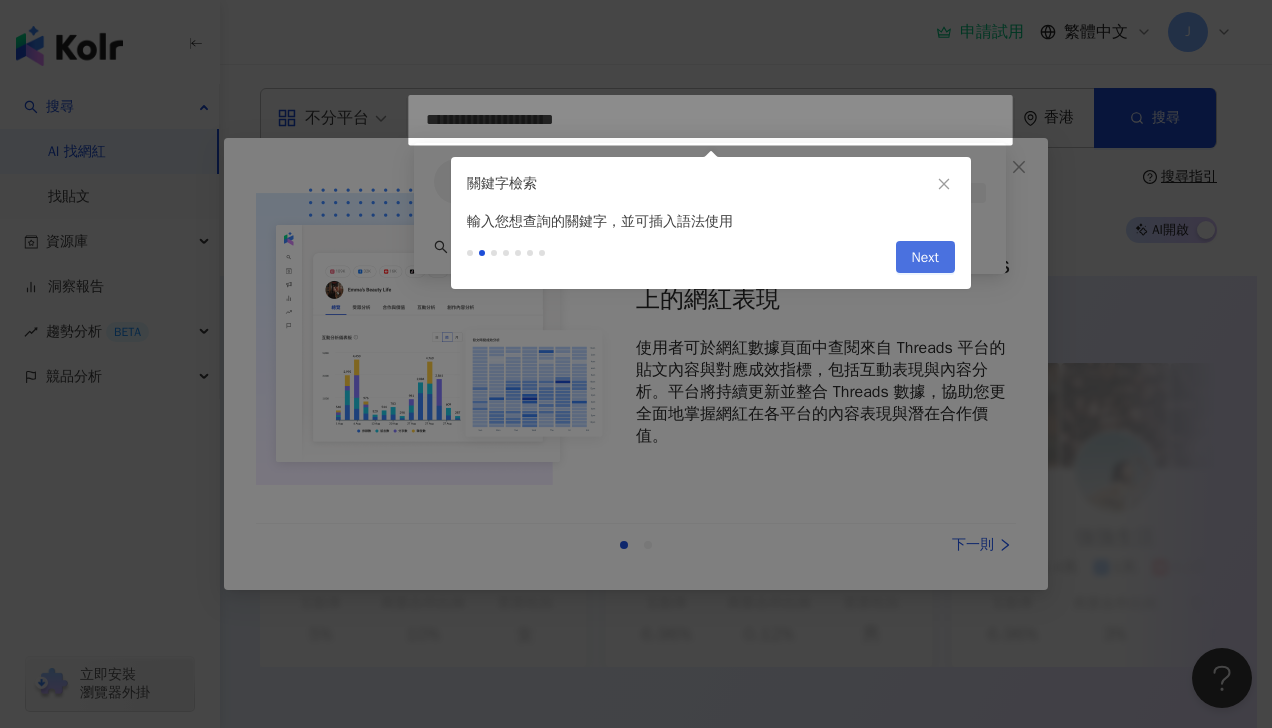 click on "Next" at bounding box center (925, 258) 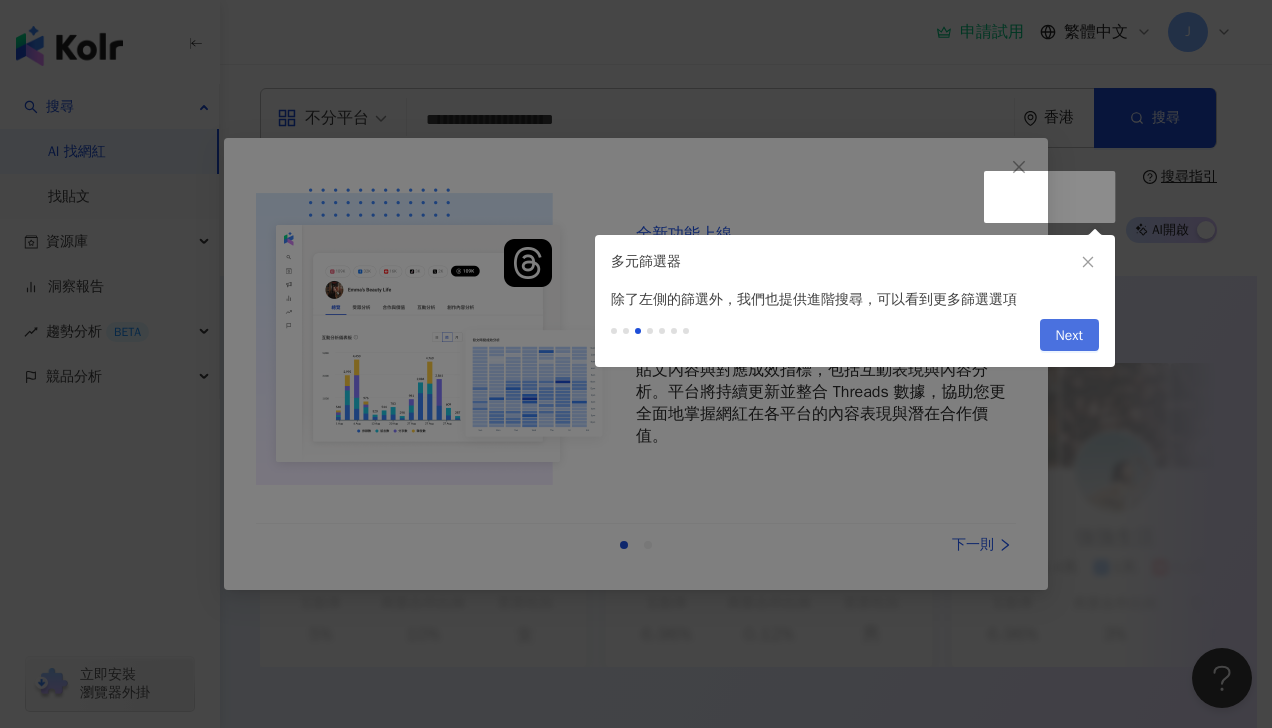click on "Next" at bounding box center (1069, 336) 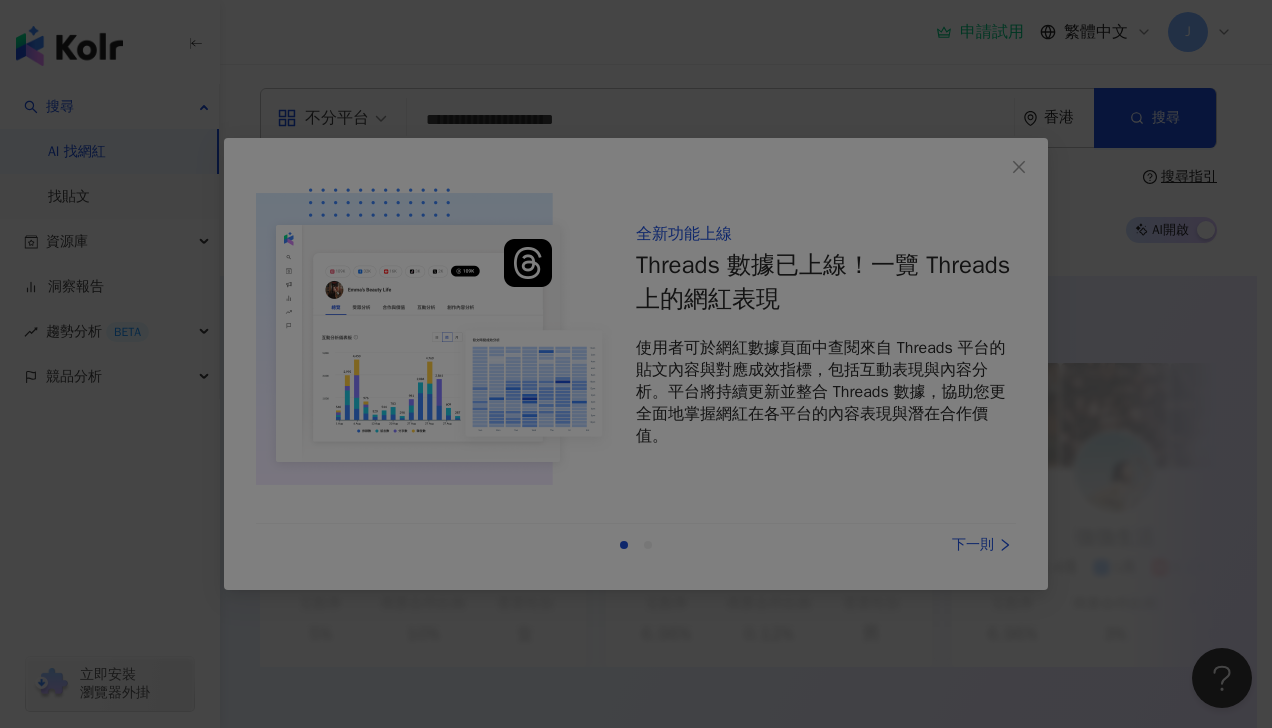 type 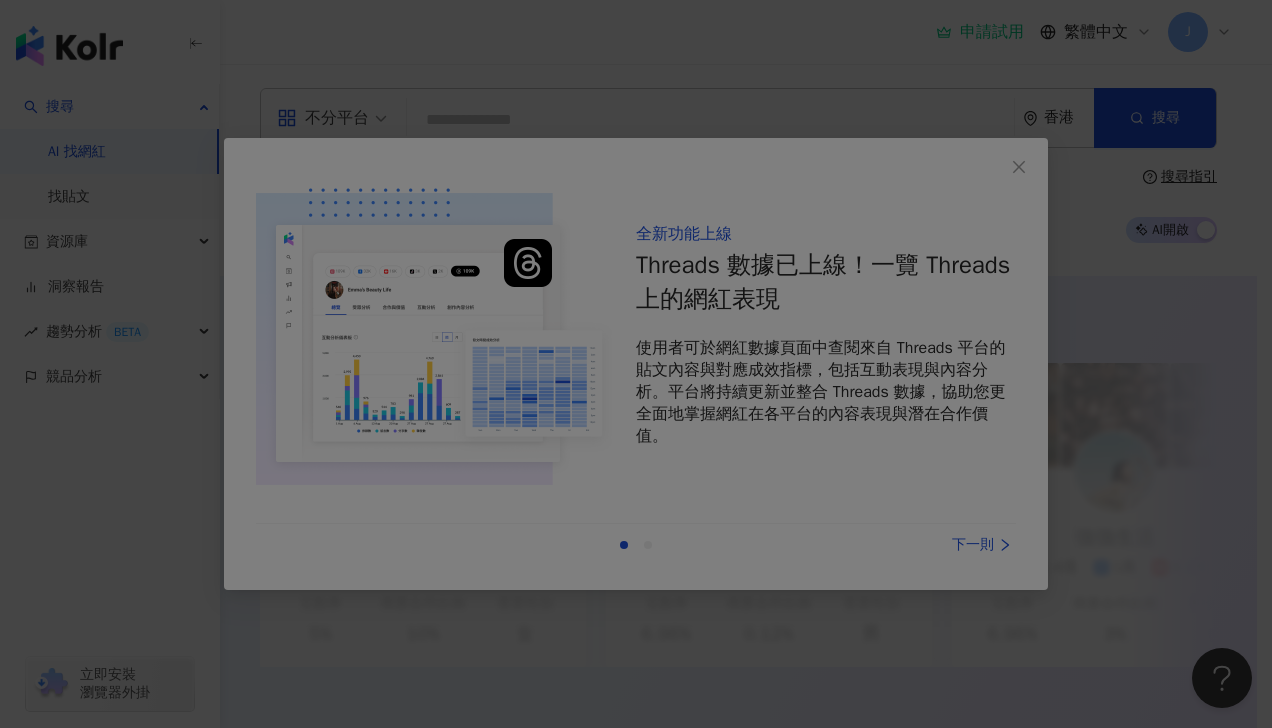 click at bounding box center [636, 364] 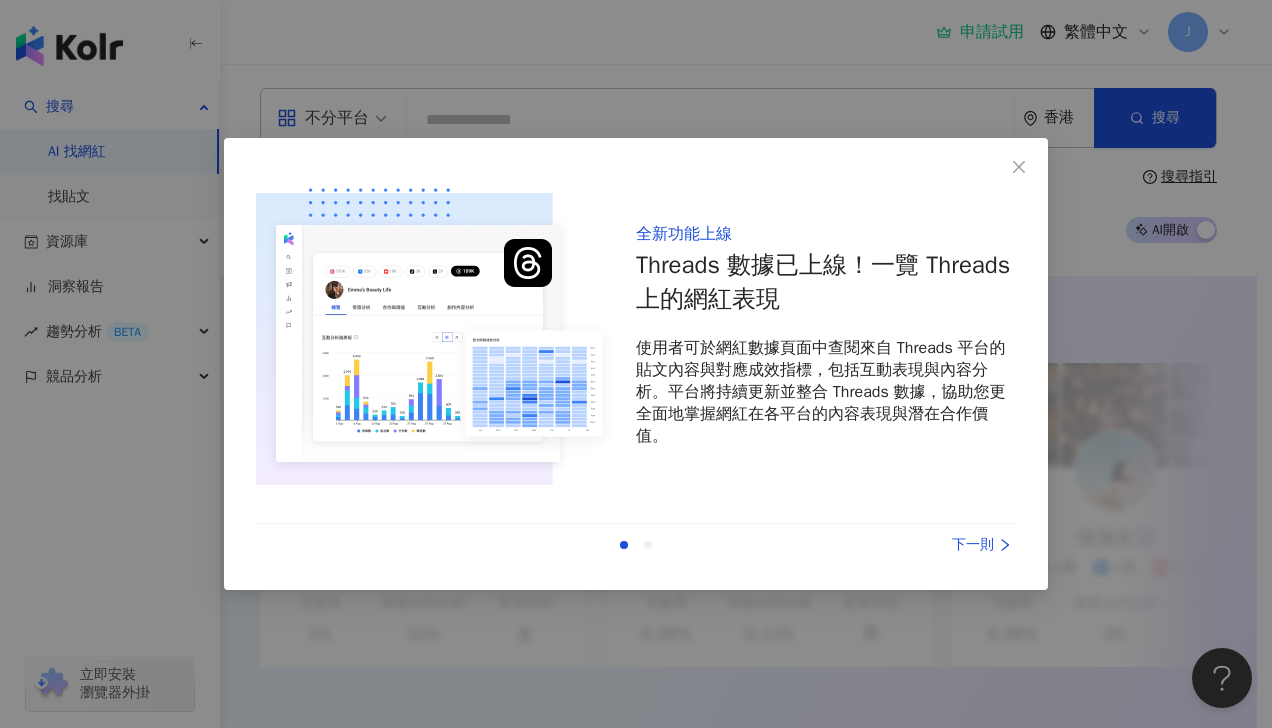 drag, startPoint x: 376, startPoint y: 229, endPoint x: 720, endPoint y: 568, distance: 482.96686 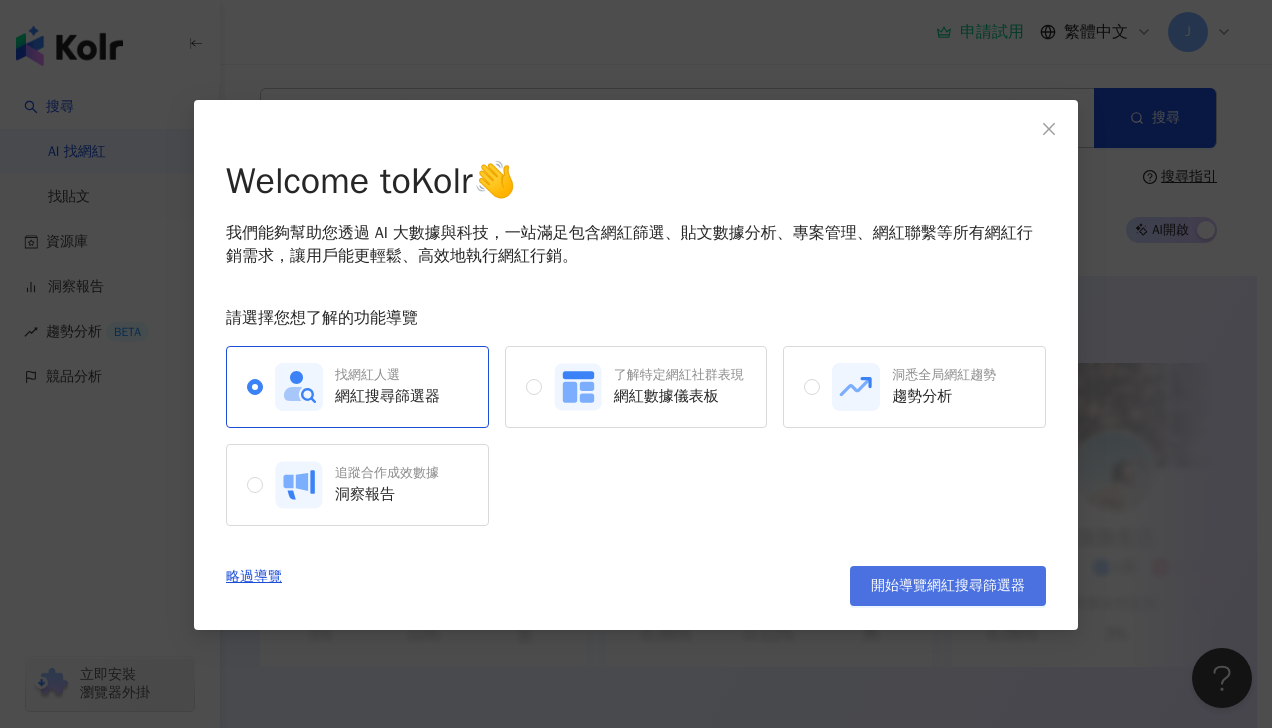 click on "開始導覽網紅搜尋篩選器" at bounding box center [948, 586] 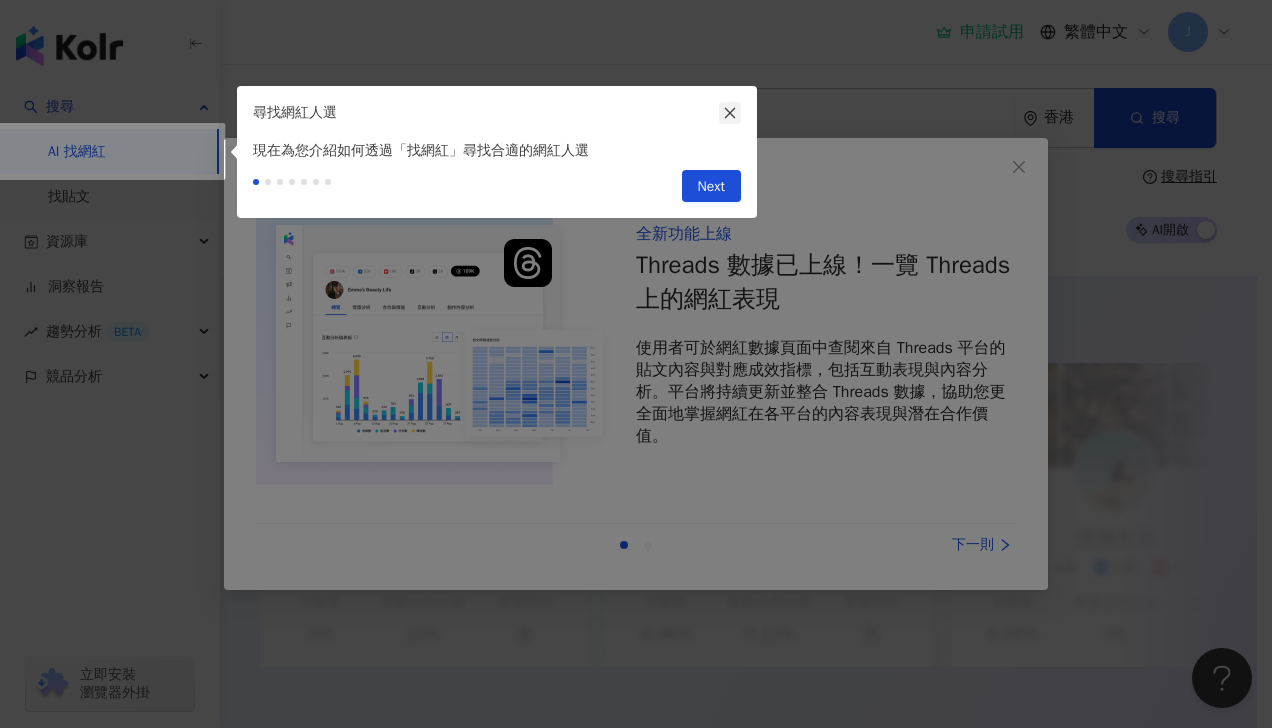 click 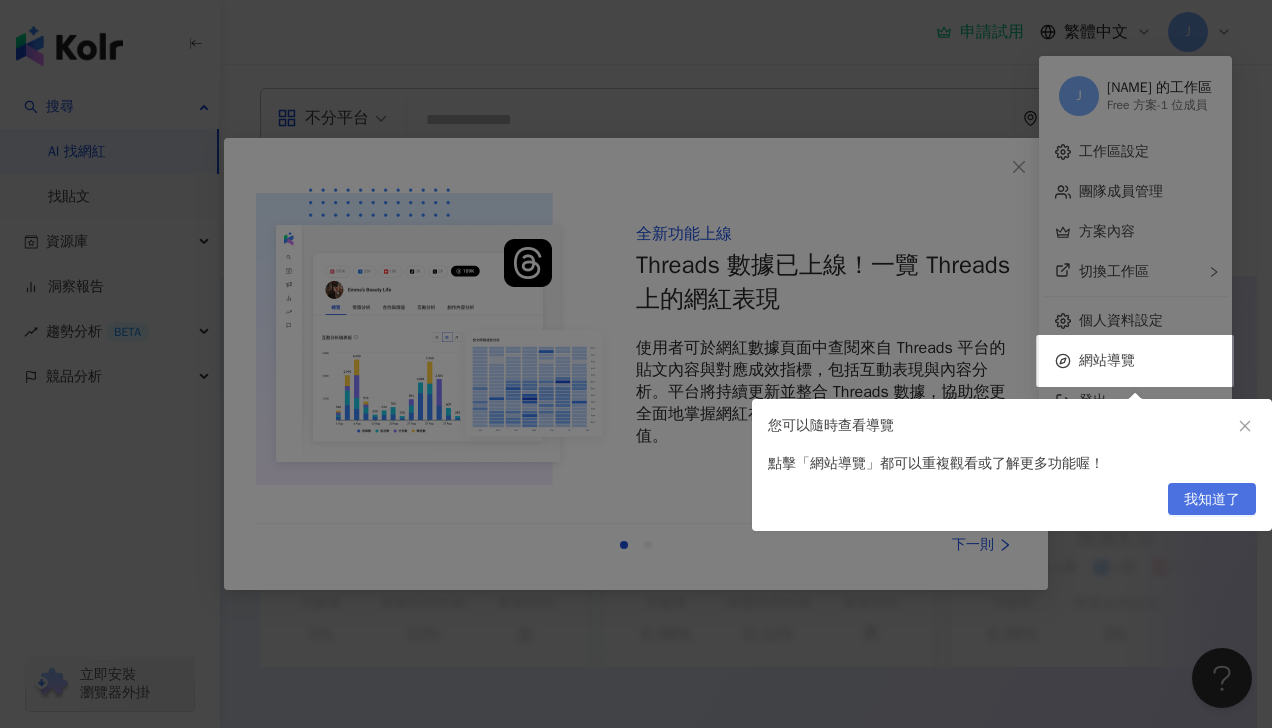 click on "我知道了" at bounding box center (1212, 500) 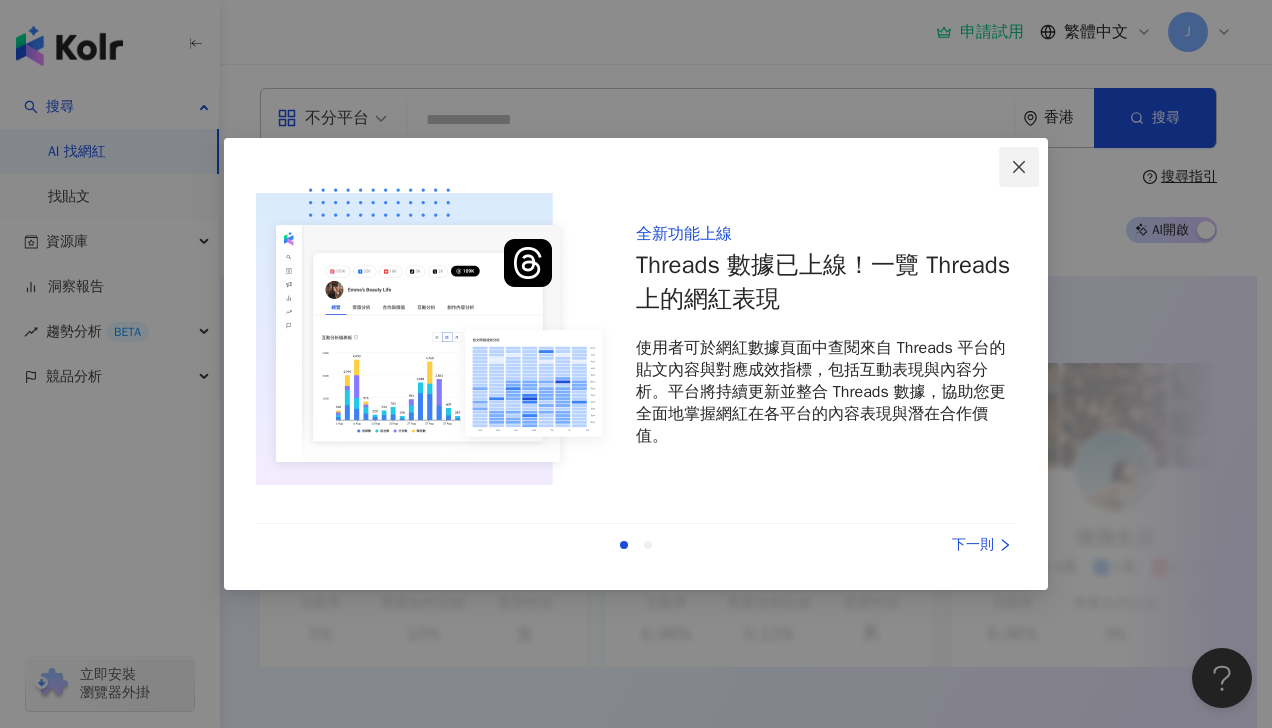 click 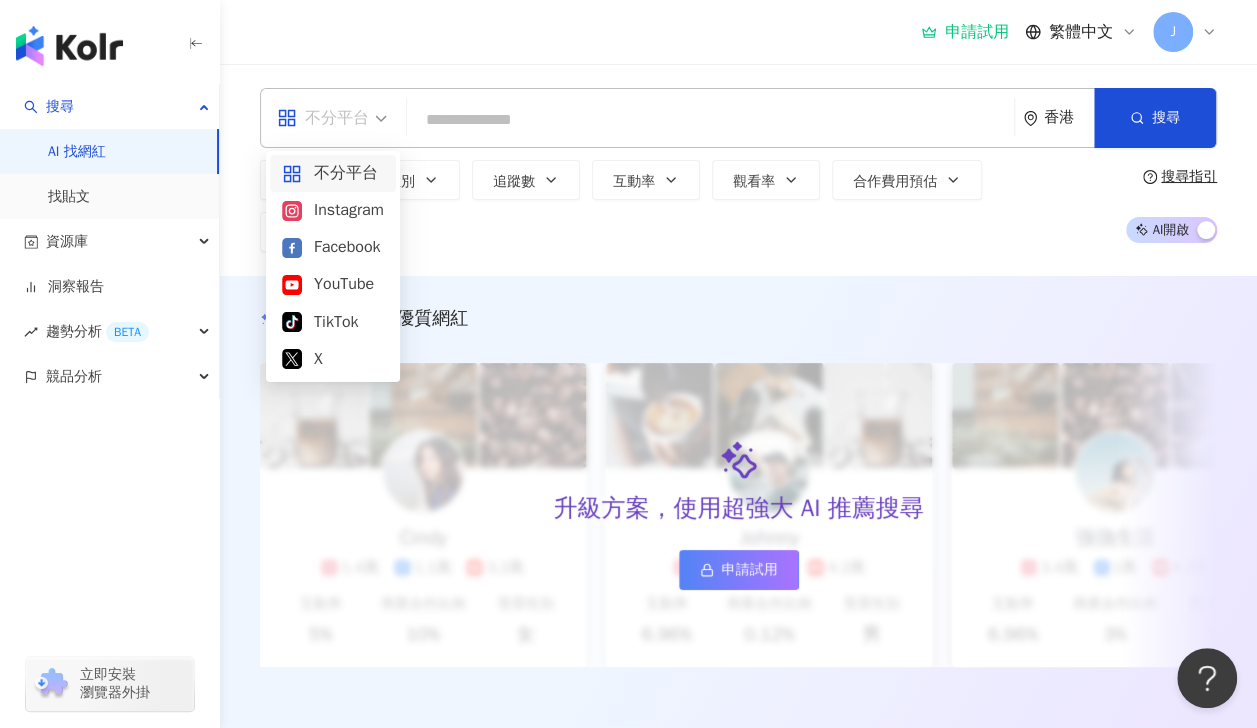 click on "不分平台" at bounding box center (332, 118) 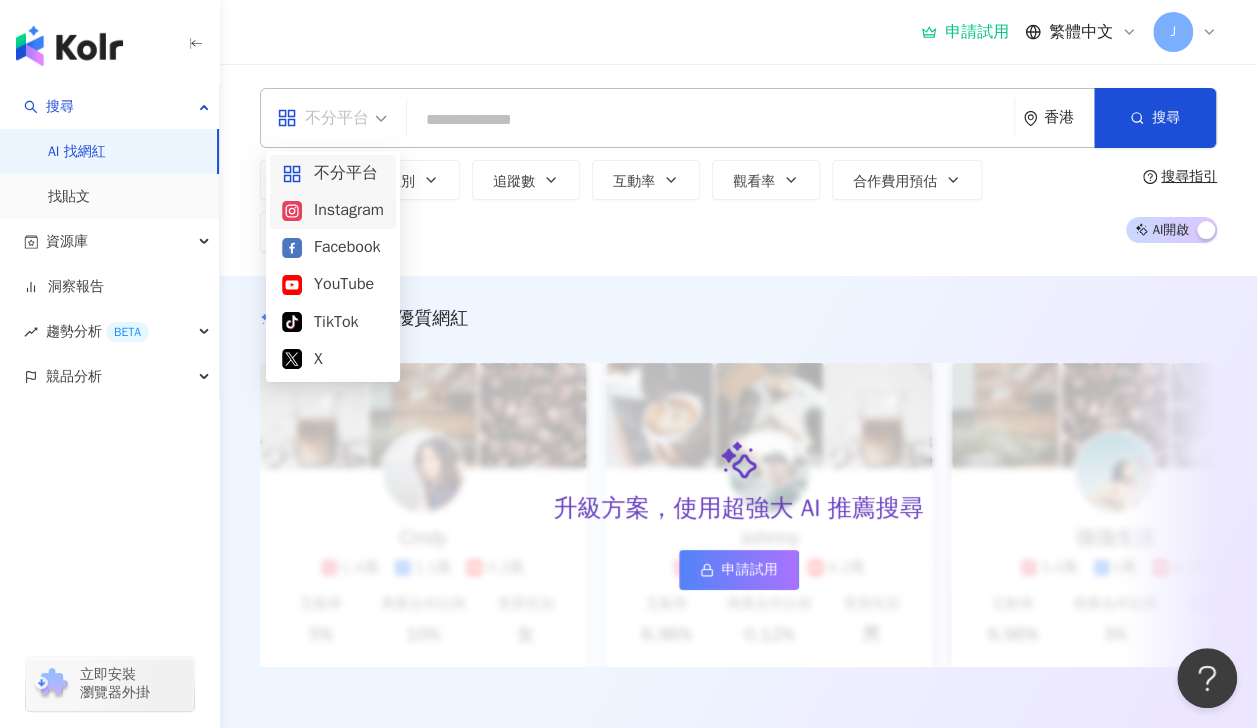 click on "Instagram" at bounding box center (333, 210) 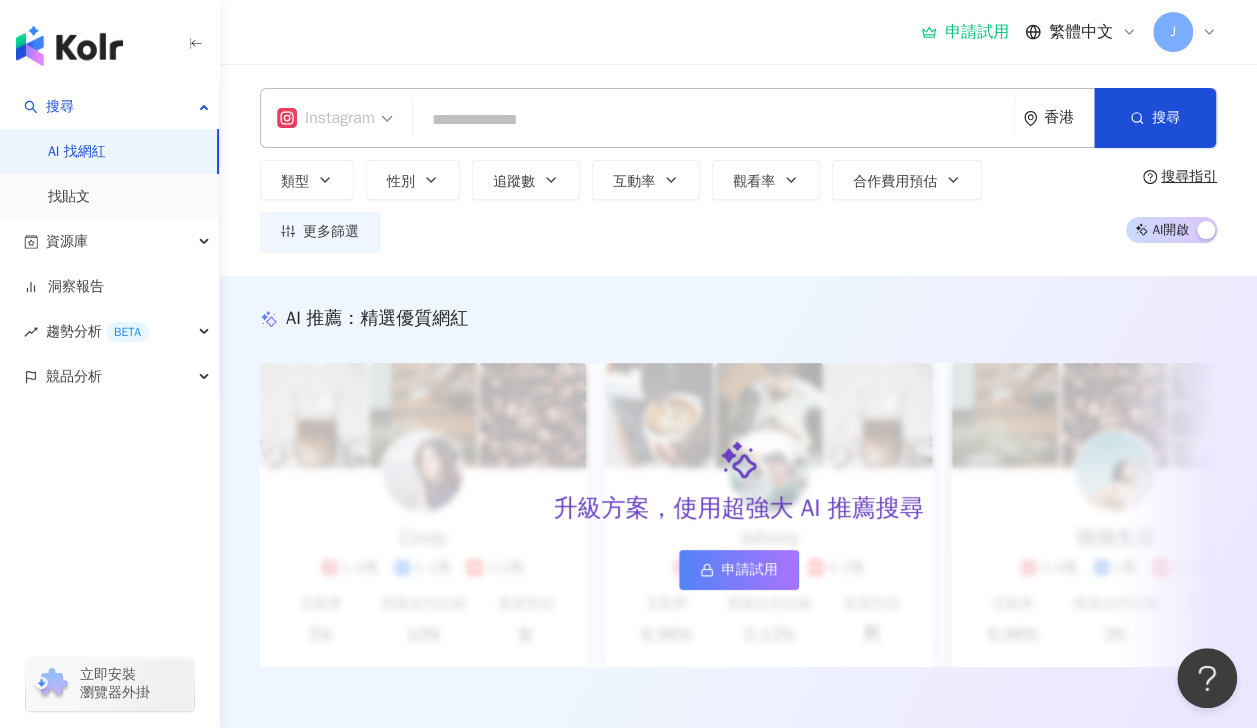 click on "Instagram" at bounding box center (326, 118) 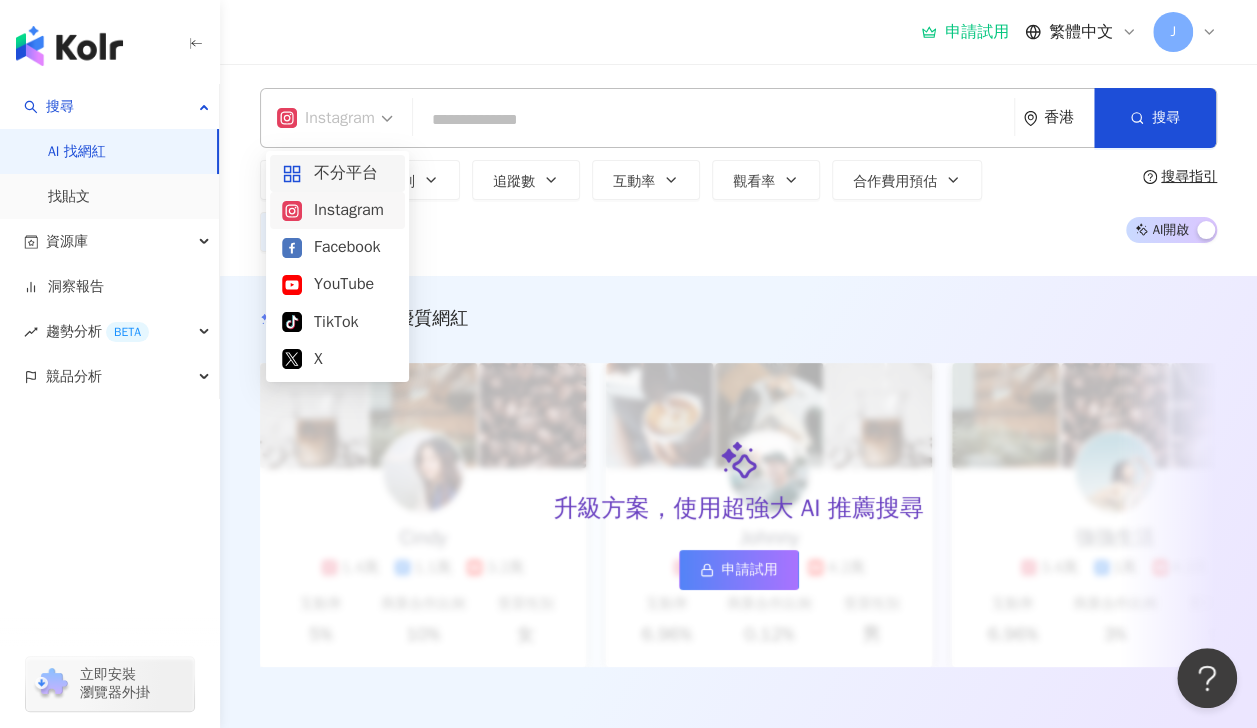 click on "不分平台" at bounding box center [337, 173] 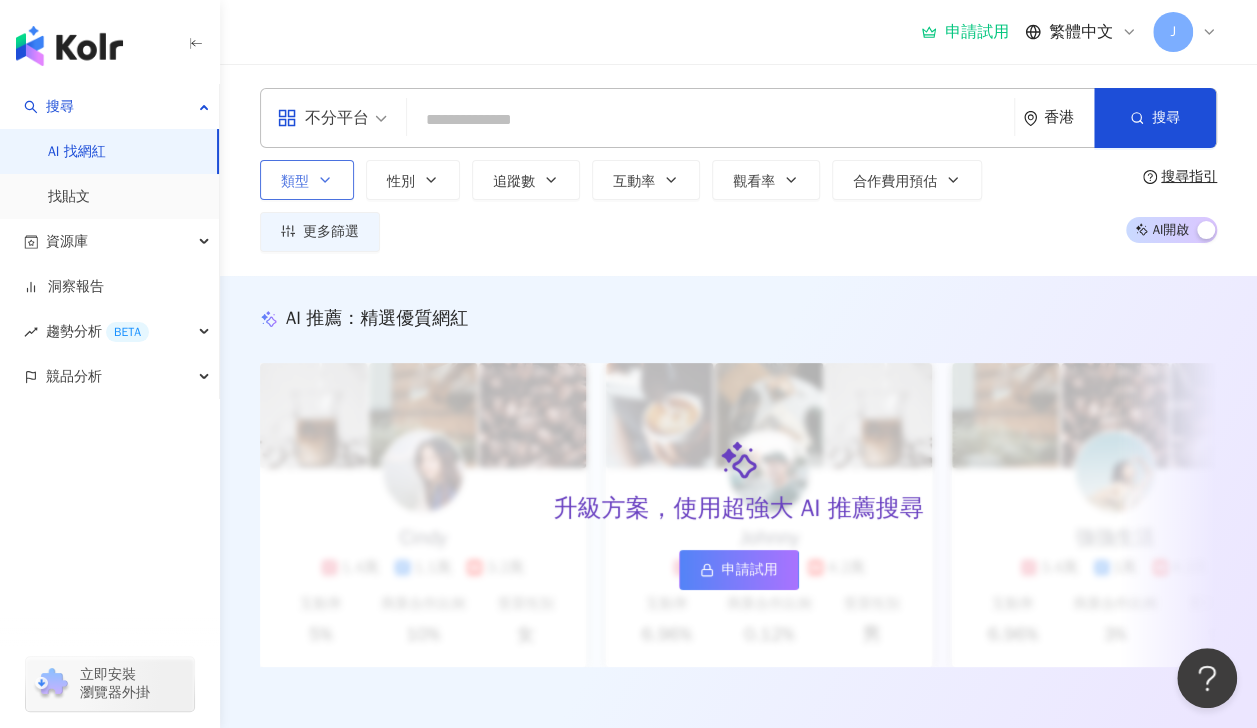 click on "類型" at bounding box center (307, 180) 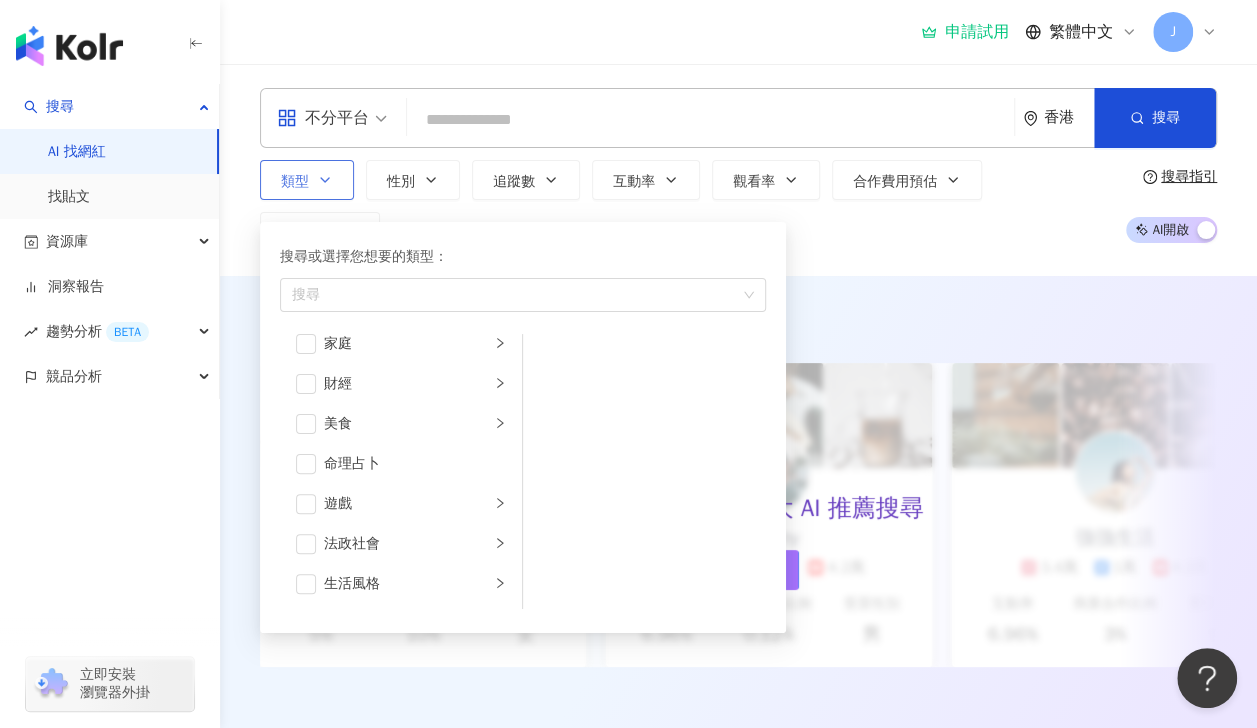 scroll, scrollTop: 215, scrollLeft: 0, axis: vertical 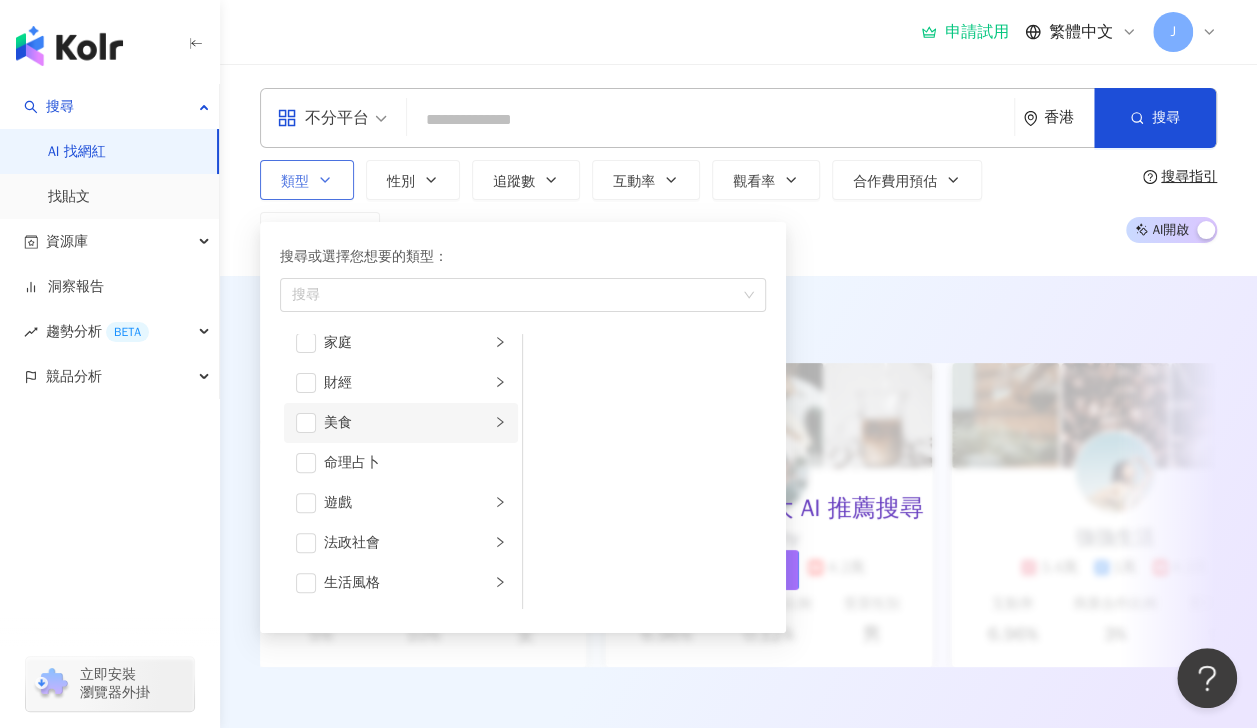 click on "美食" at bounding box center (401, 423) 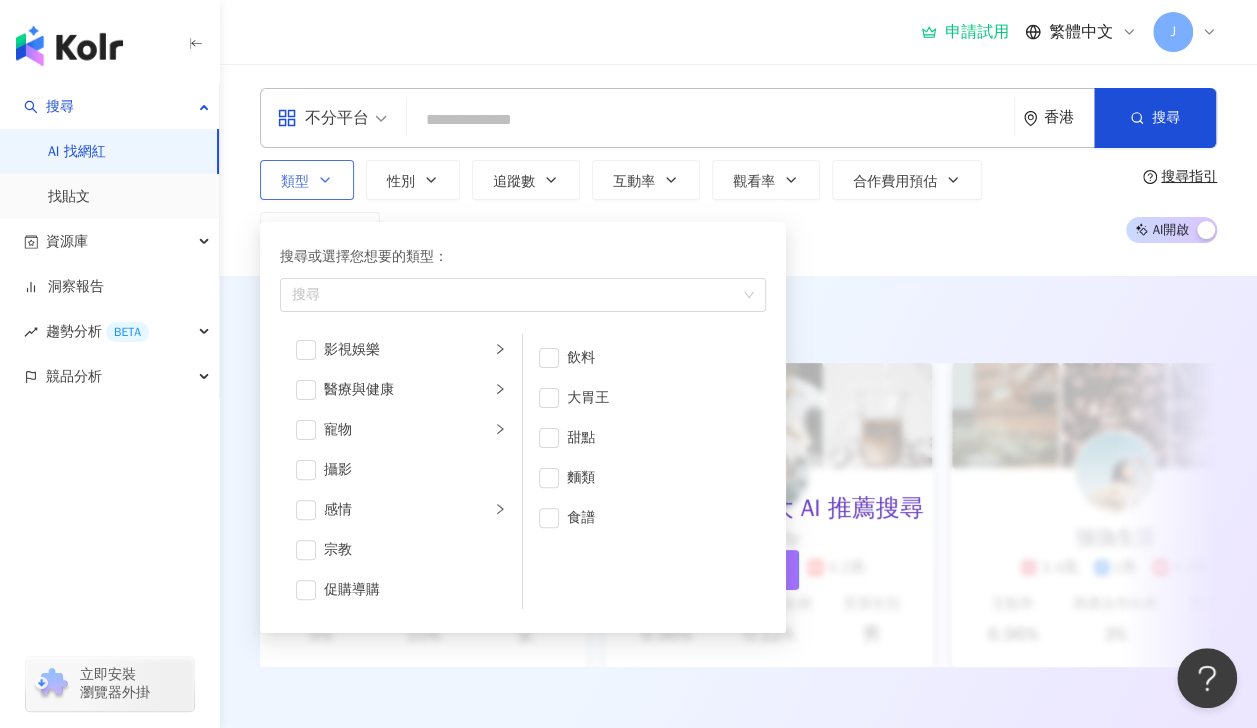 scroll, scrollTop: 489, scrollLeft: 0, axis: vertical 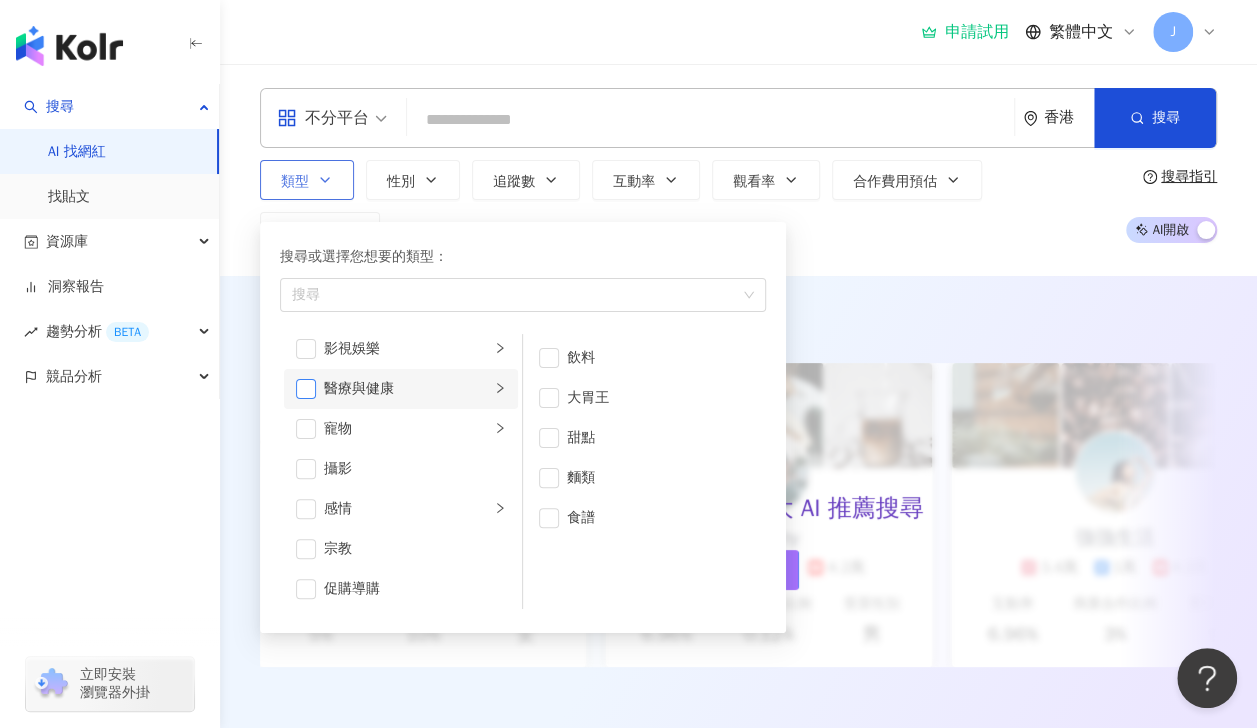 click at bounding box center (306, 389) 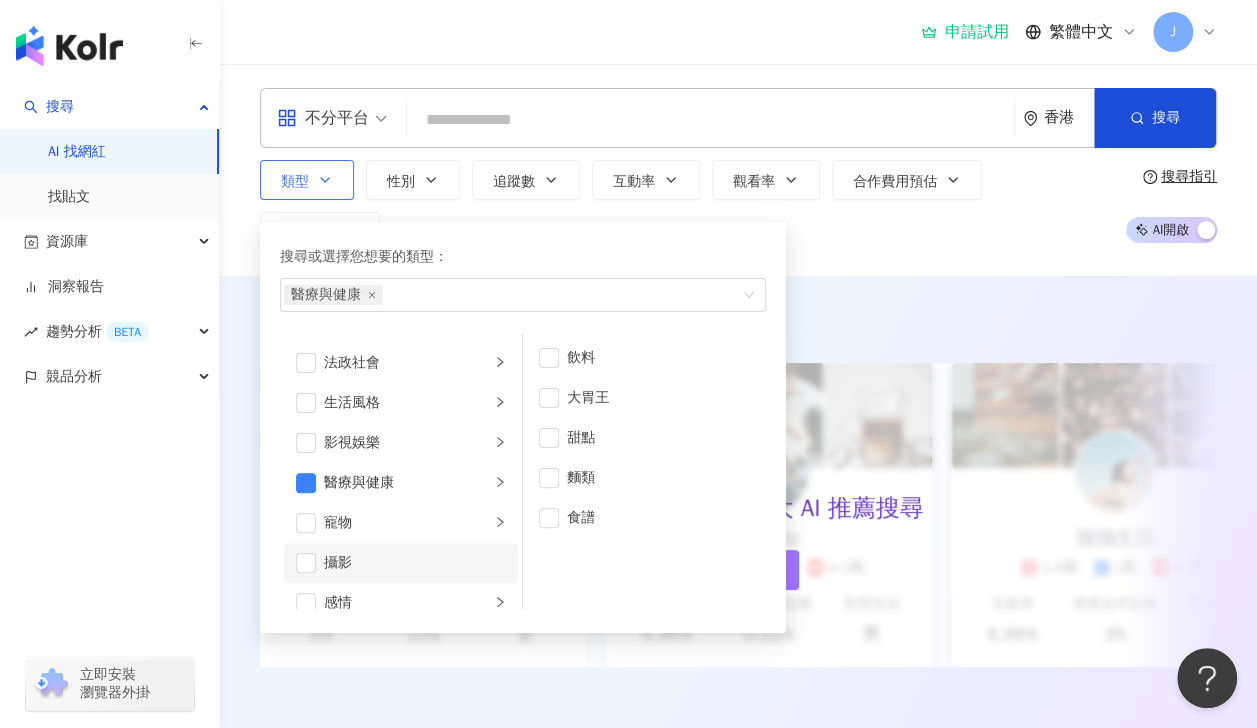 scroll, scrollTop: 0, scrollLeft: 0, axis: both 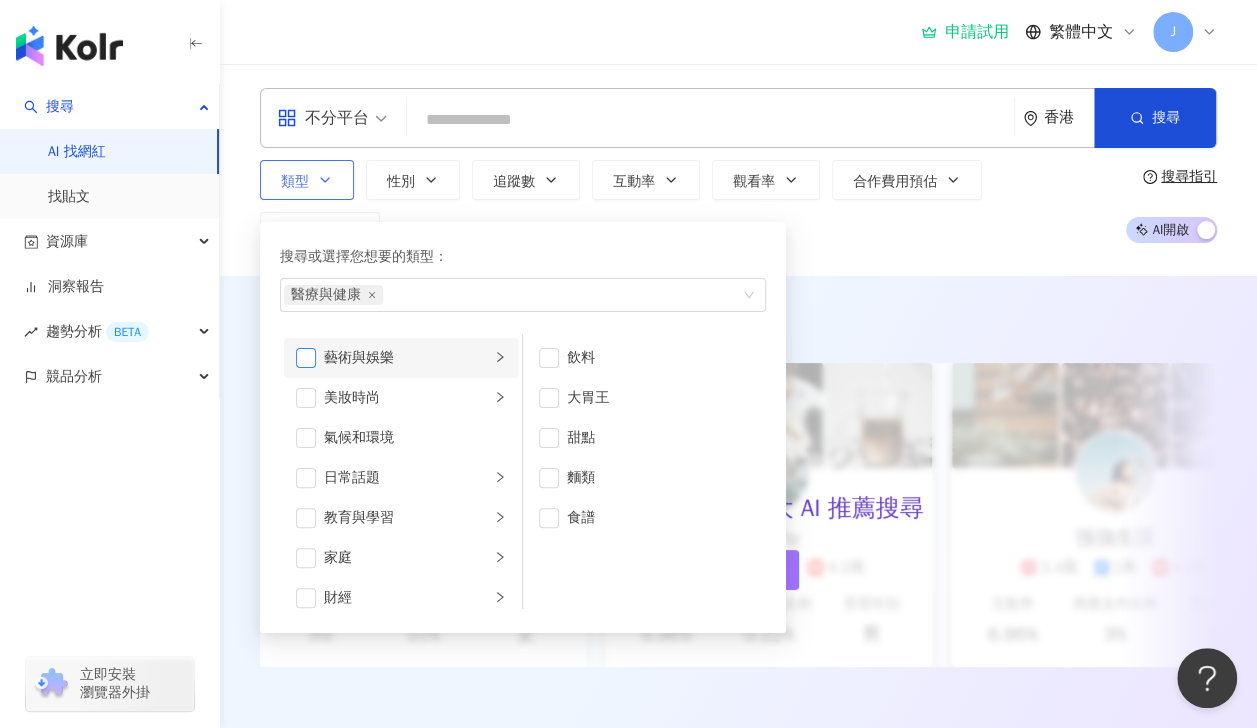 click at bounding box center (306, 358) 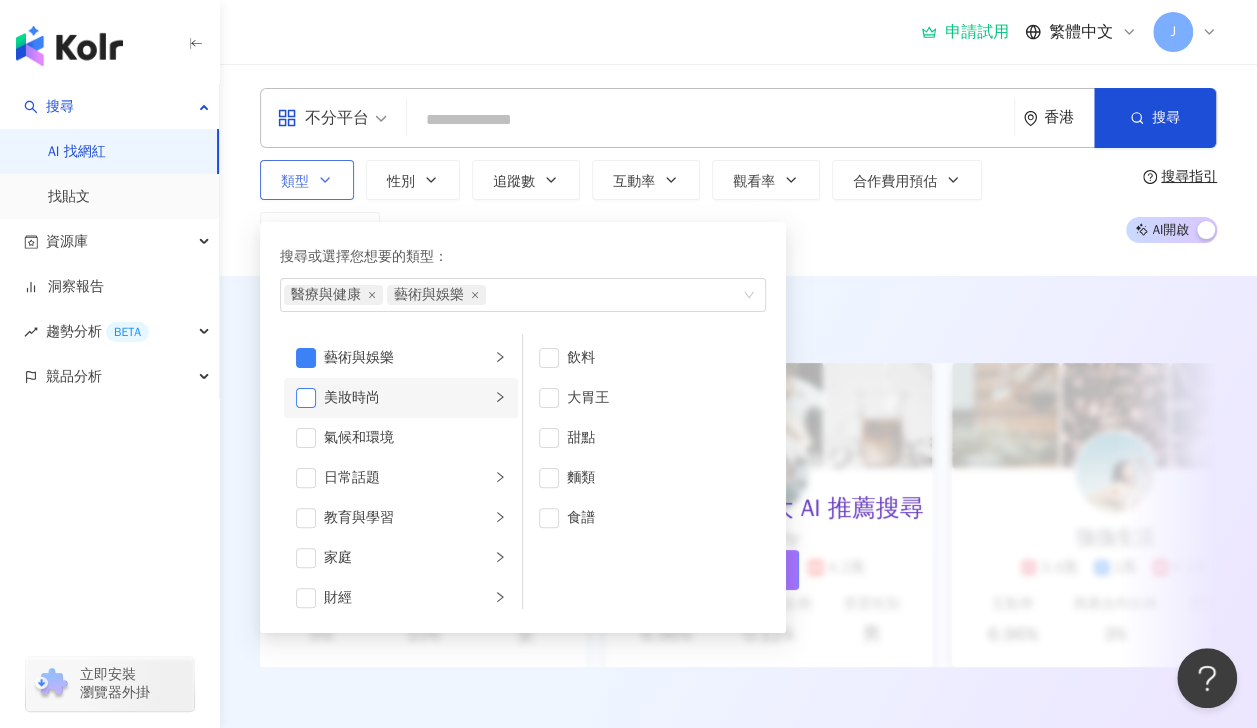 click at bounding box center (306, 398) 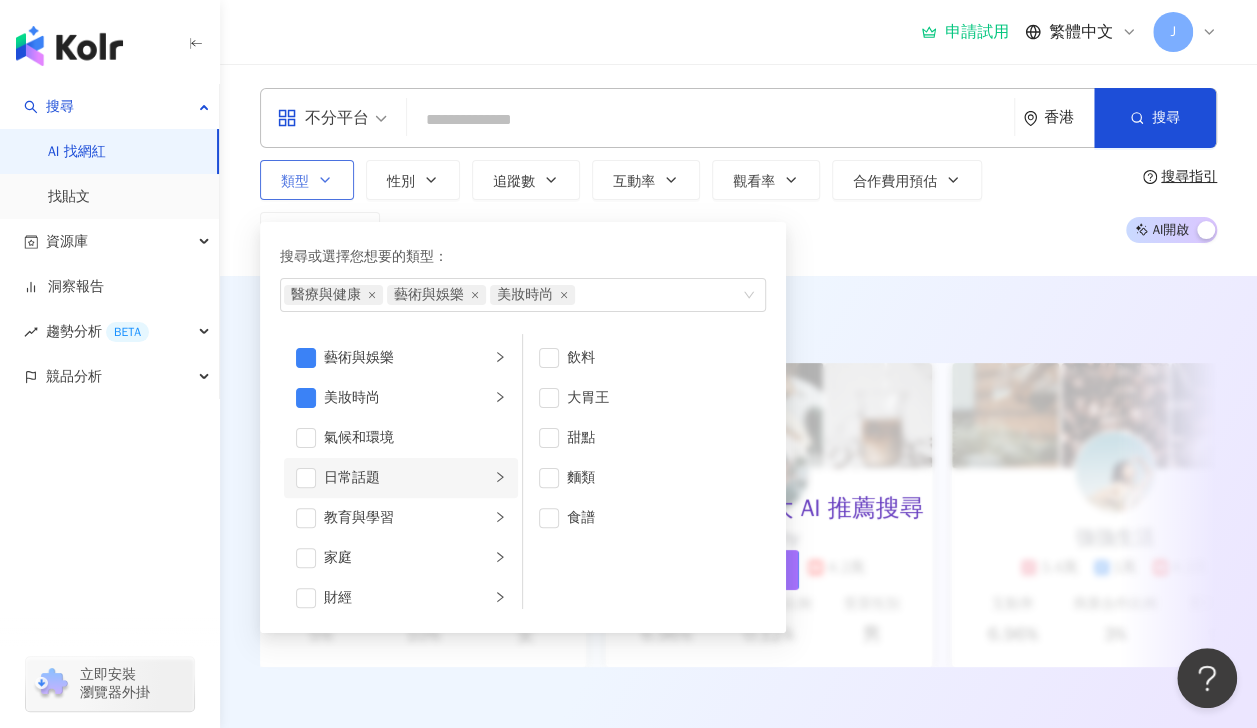 scroll, scrollTop: 60, scrollLeft: 0, axis: vertical 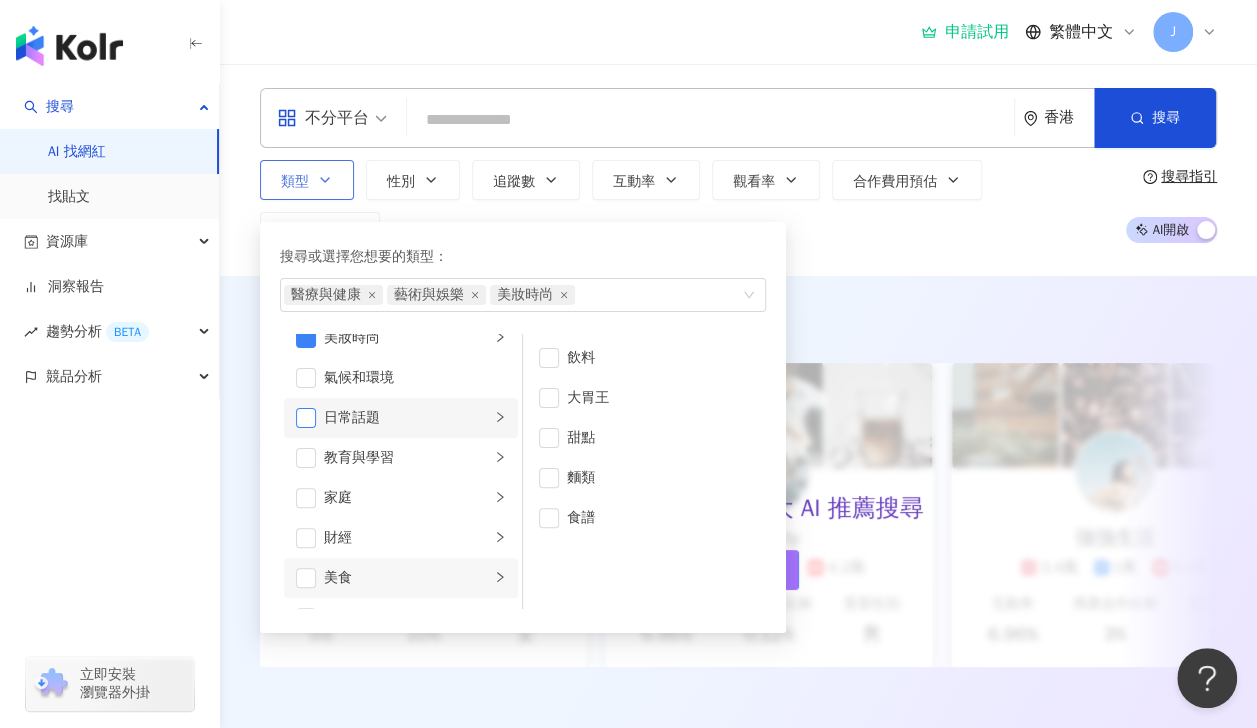 click at bounding box center (306, 418) 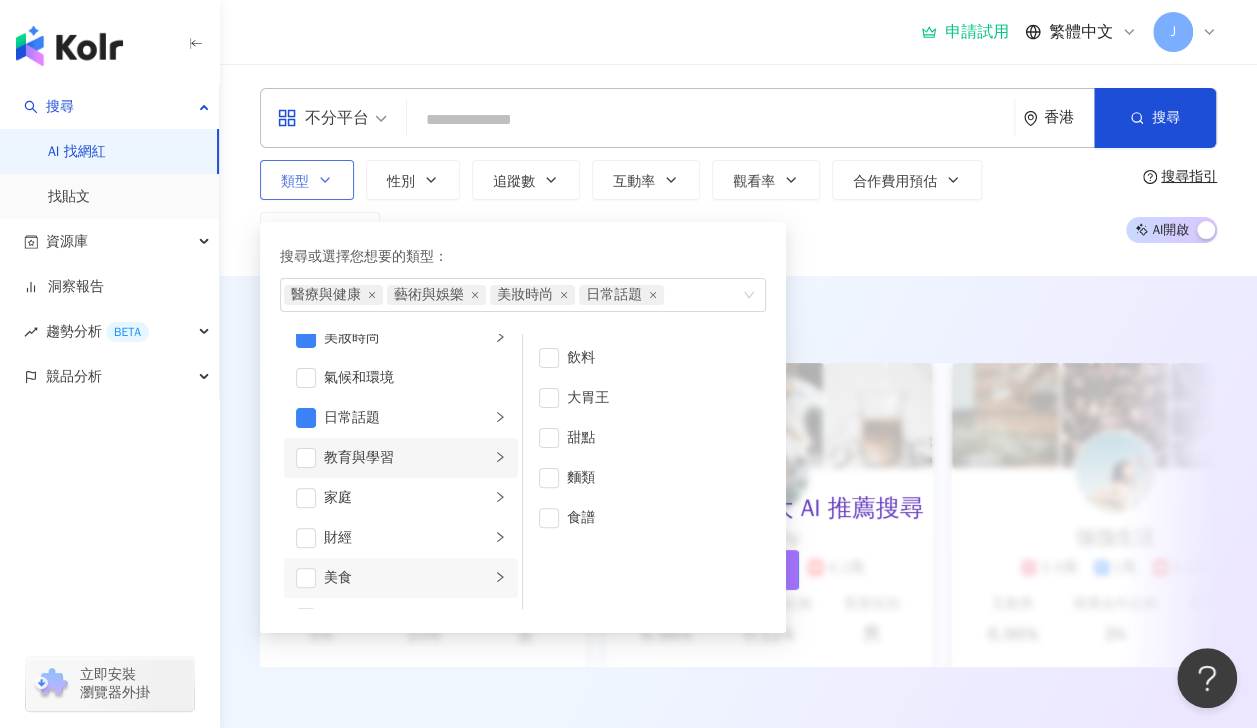 click on "教育與學習" at bounding box center (401, 458) 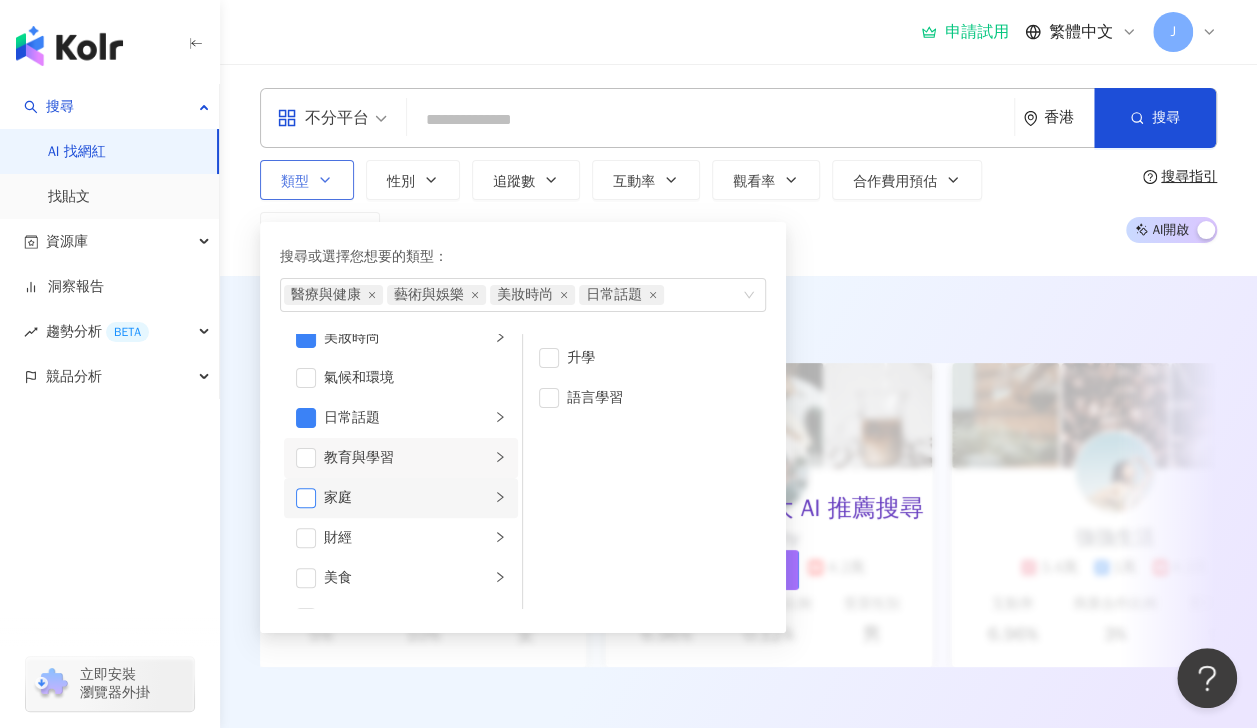 click at bounding box center [306, 498] 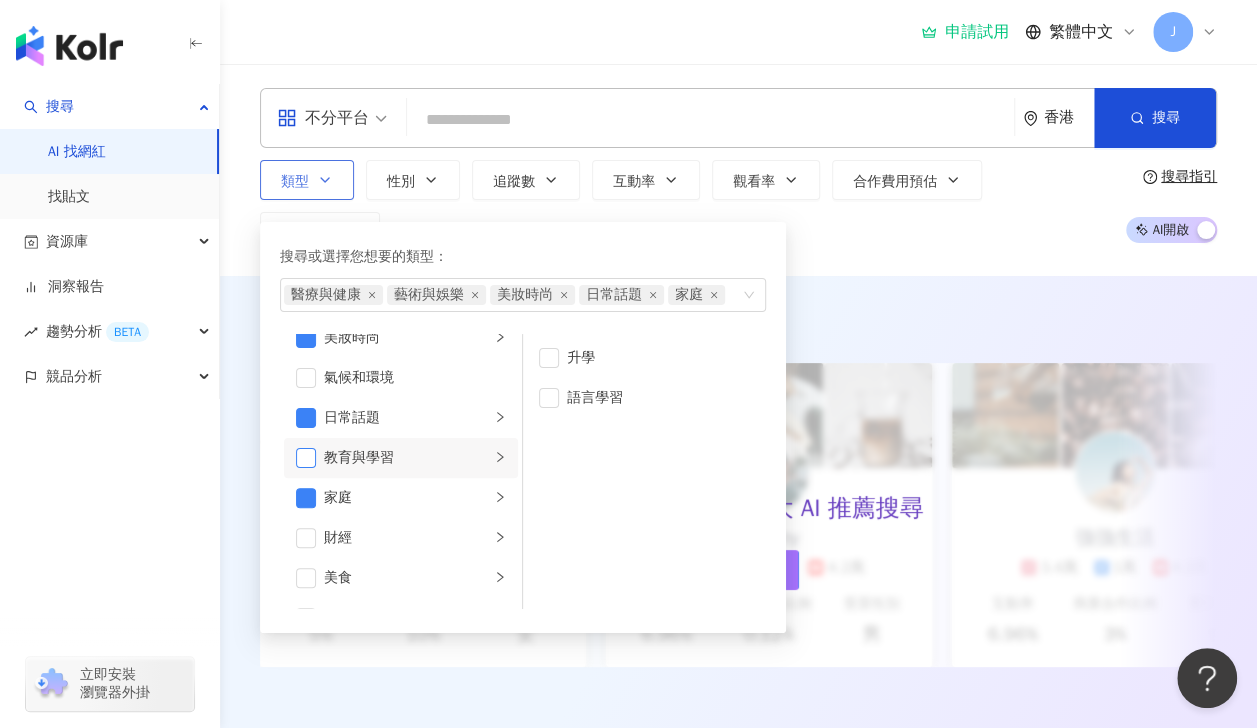 click at bounding box center [306, 458] 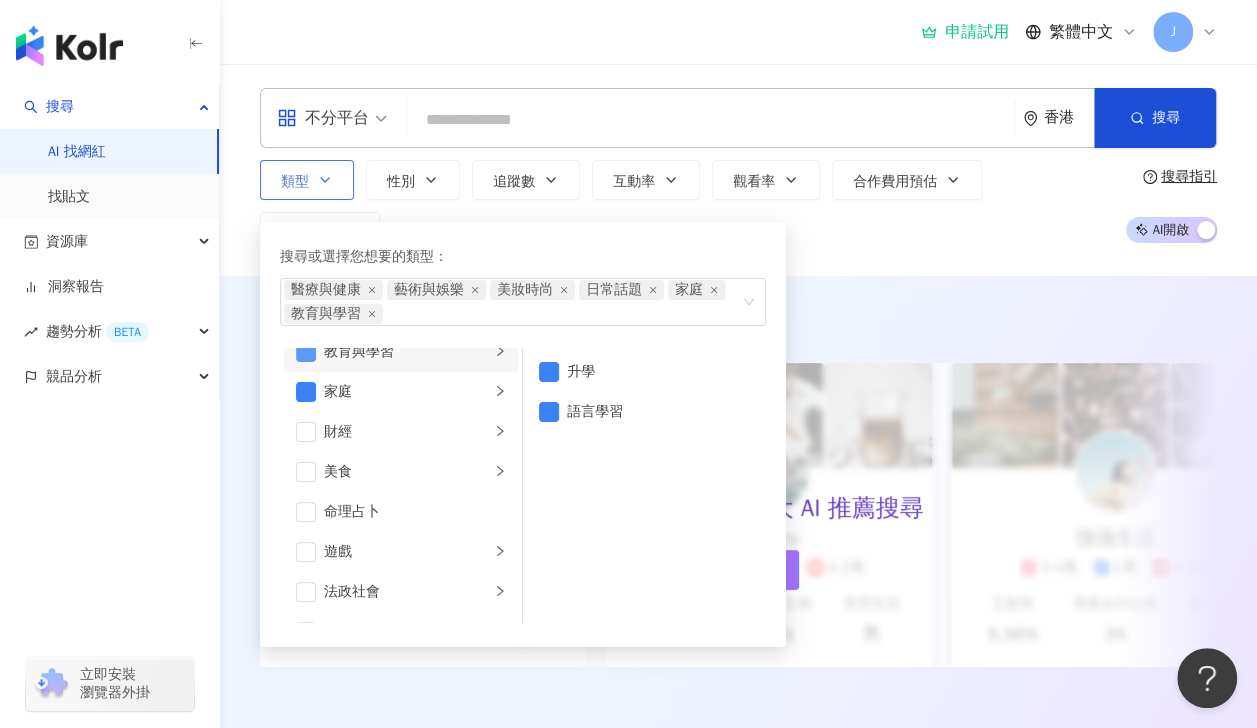 scroll, scrollTop: 181, scrollLeft: 0, axis: vertical 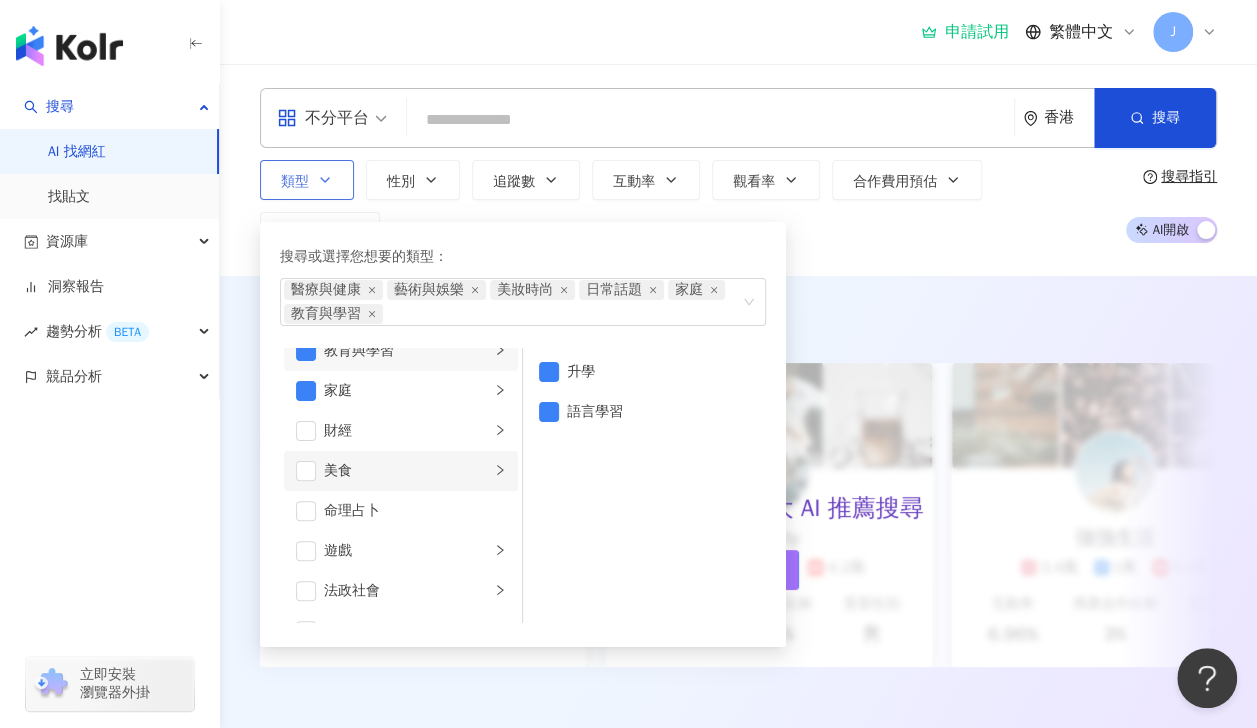 click on "美食" at bounding box center [401, 471] 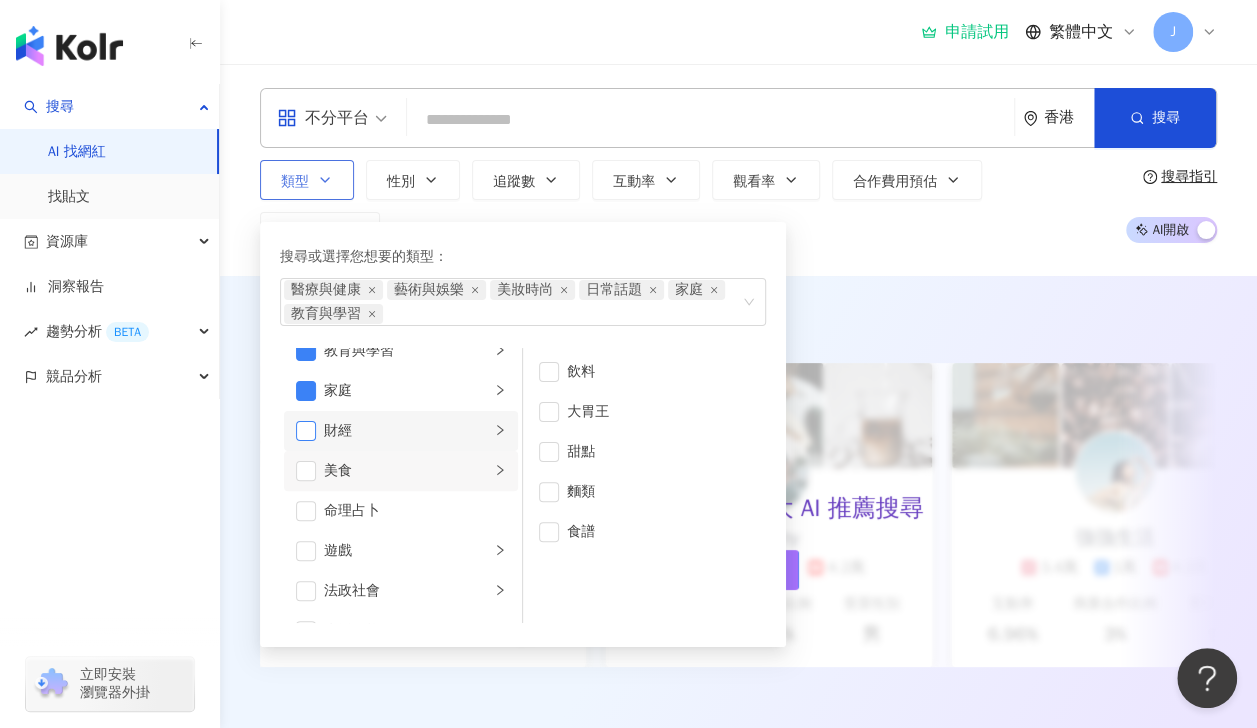 click at bounding box center [306, 431] 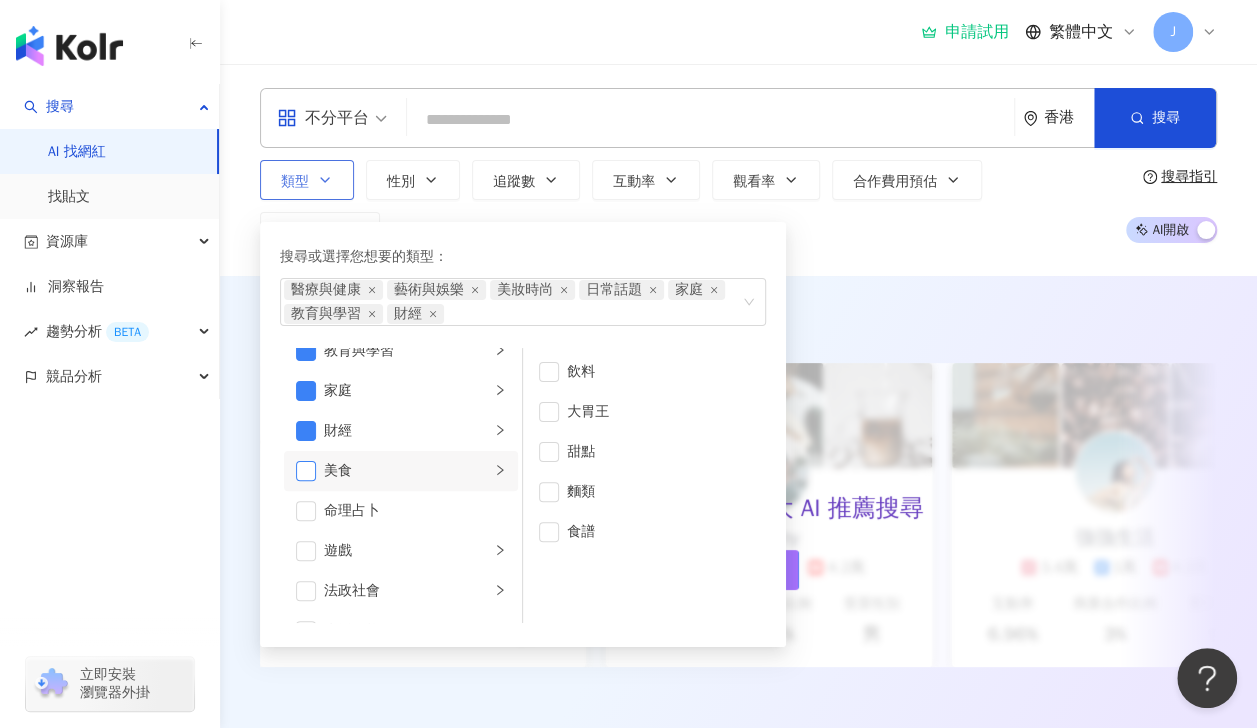 click at bounding box center (306, 471) 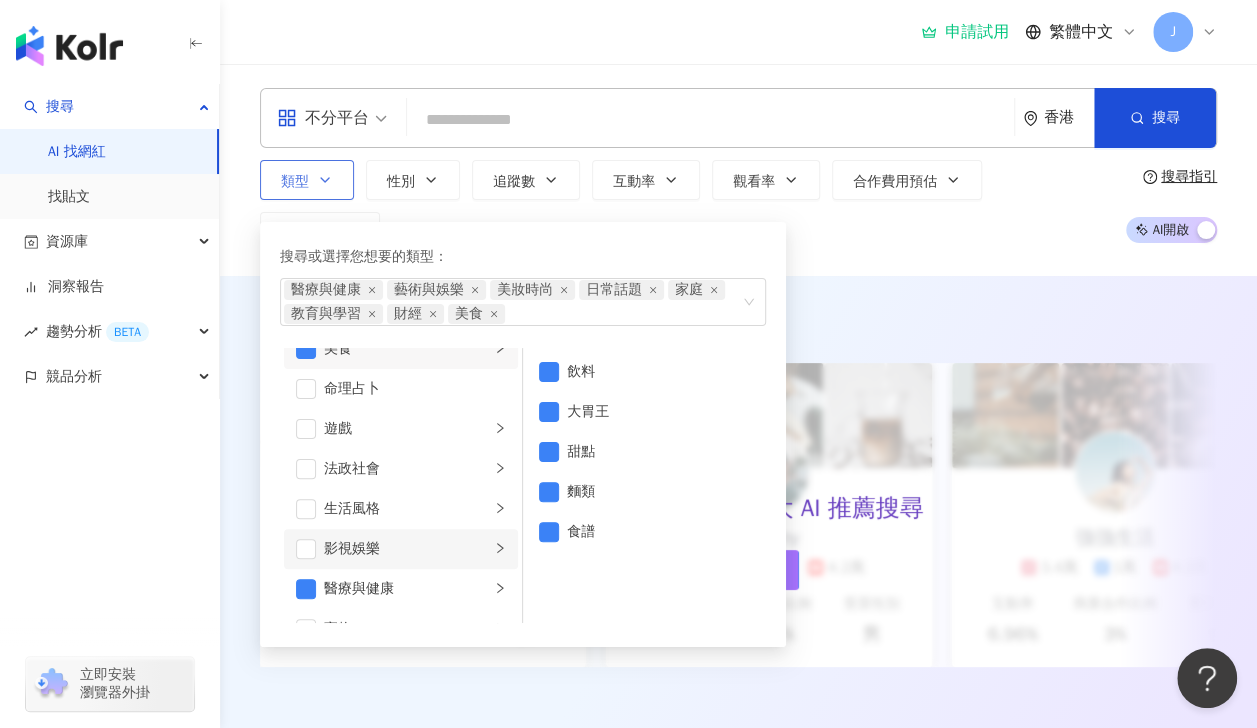 scroll, scrollTop: 327, scrollLeft: 0, axis: vertical 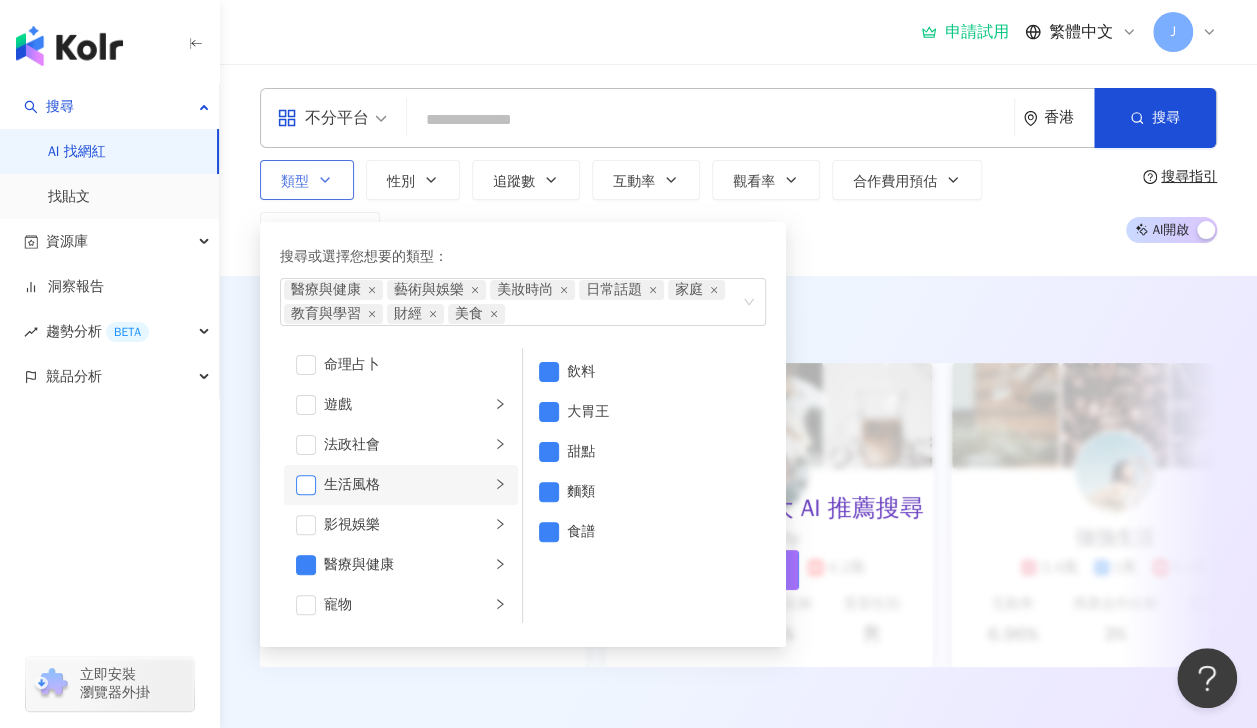 click at bounding box center [306, 485] 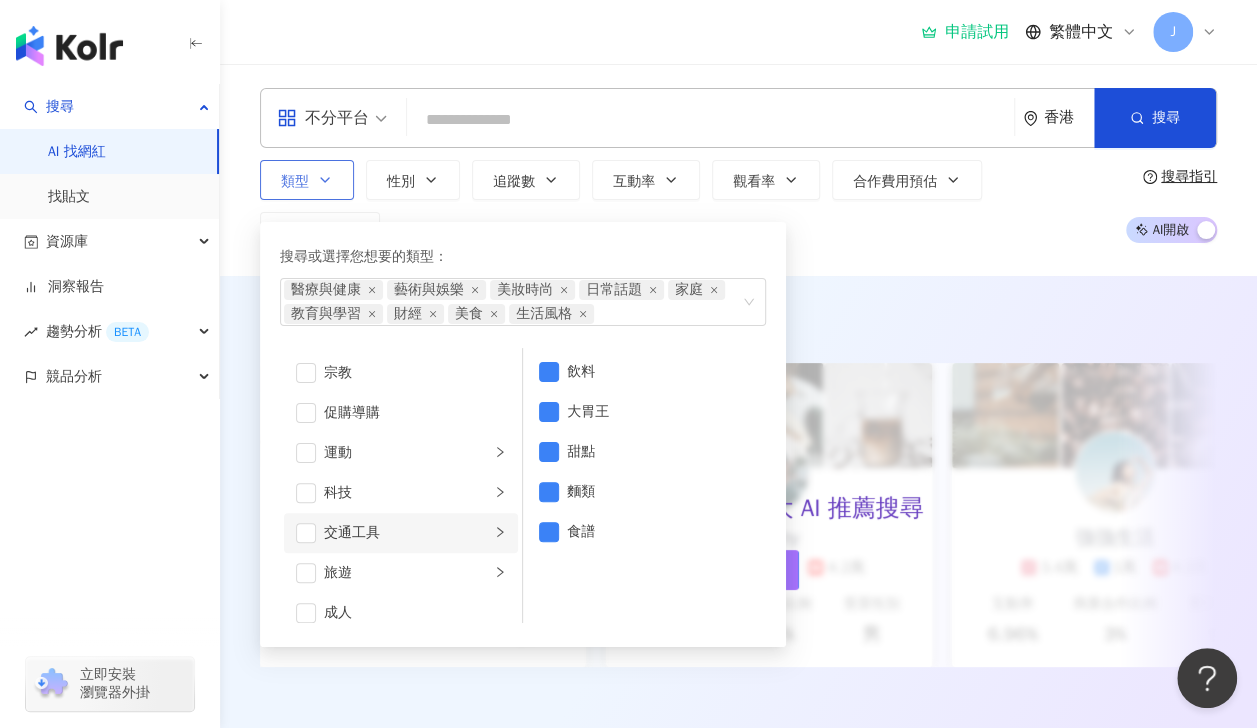 scroll, scrollTop: 692, scrollLeft: 0, axis: vertical 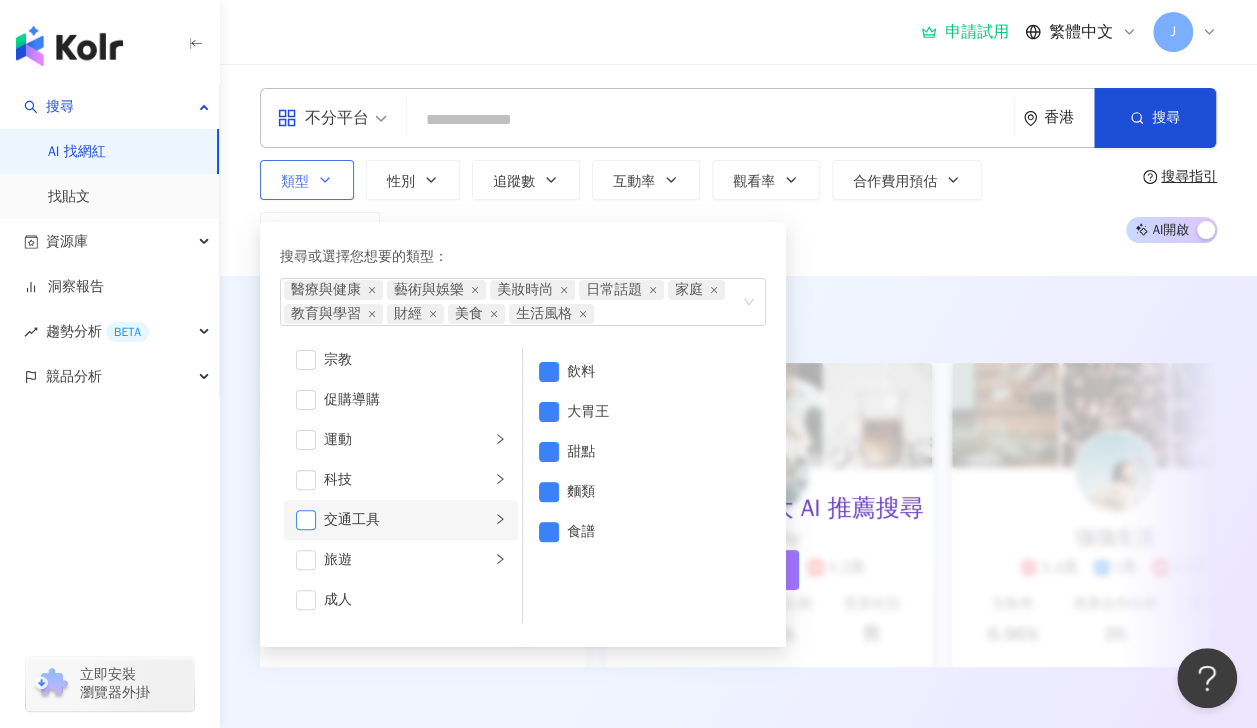 click at bounding box center (306, 520) 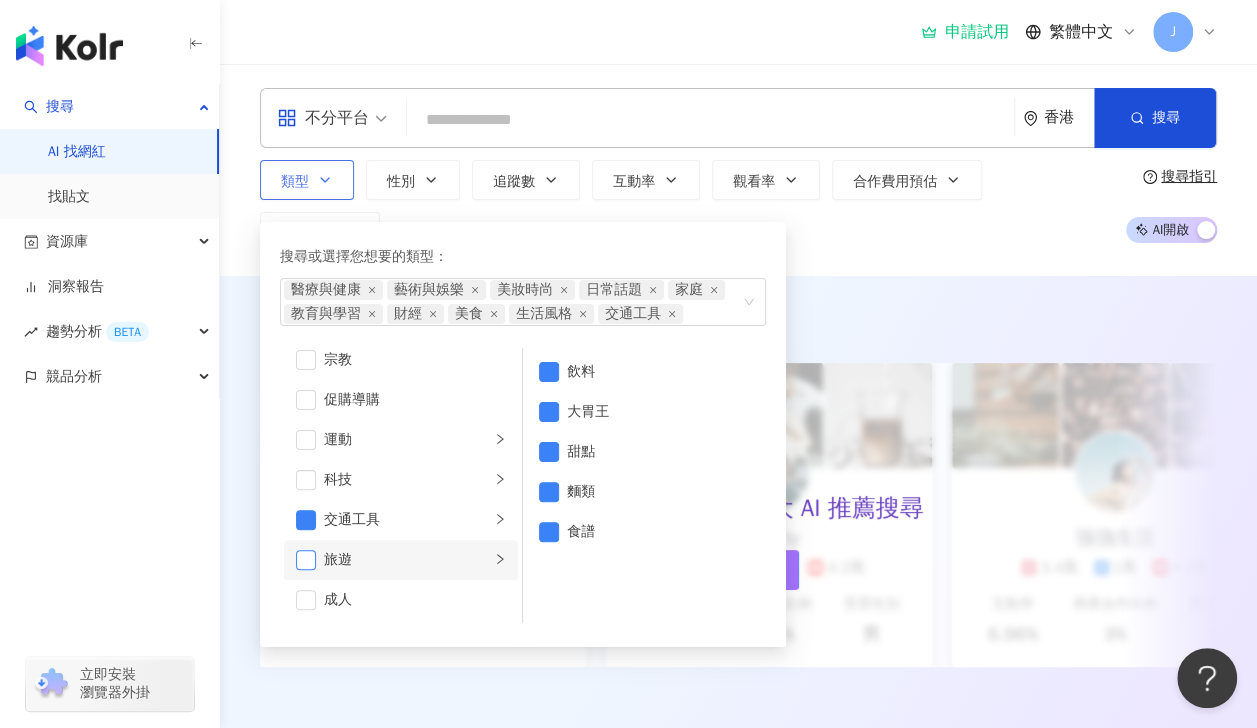 click at bounding box center [306, 560] 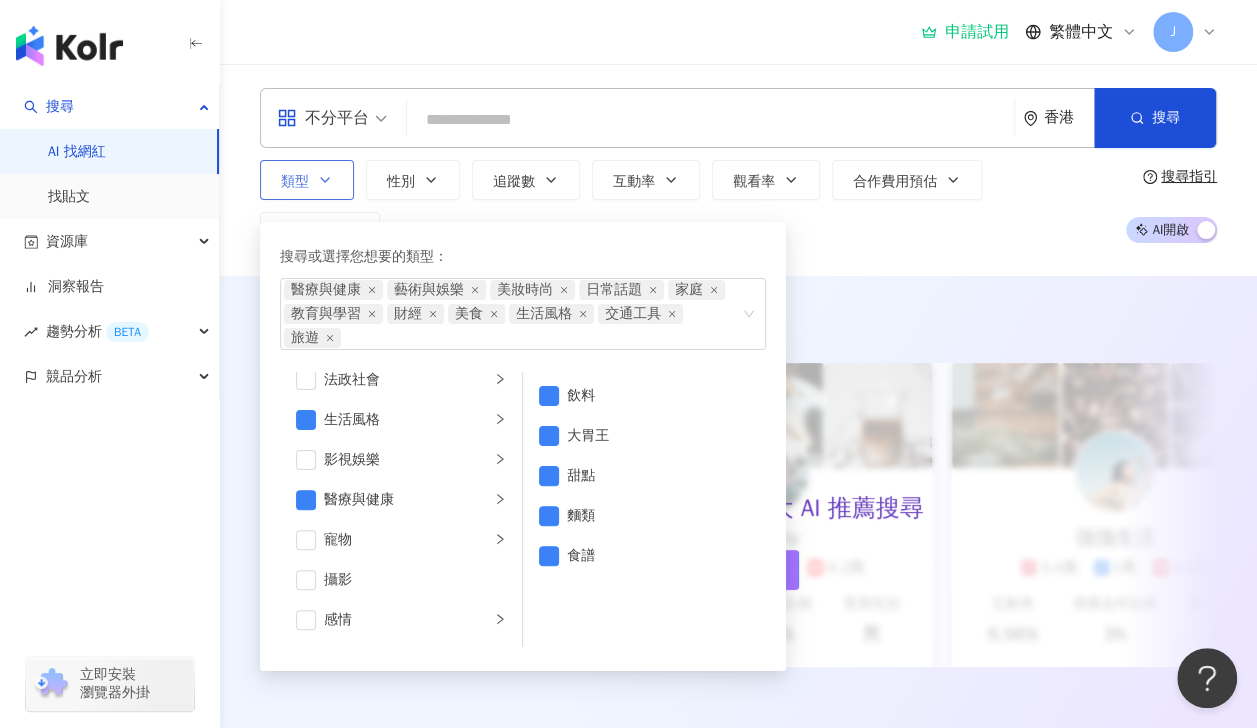 scroll, scrollTop: 0, scrollLeft: 0, axis: both 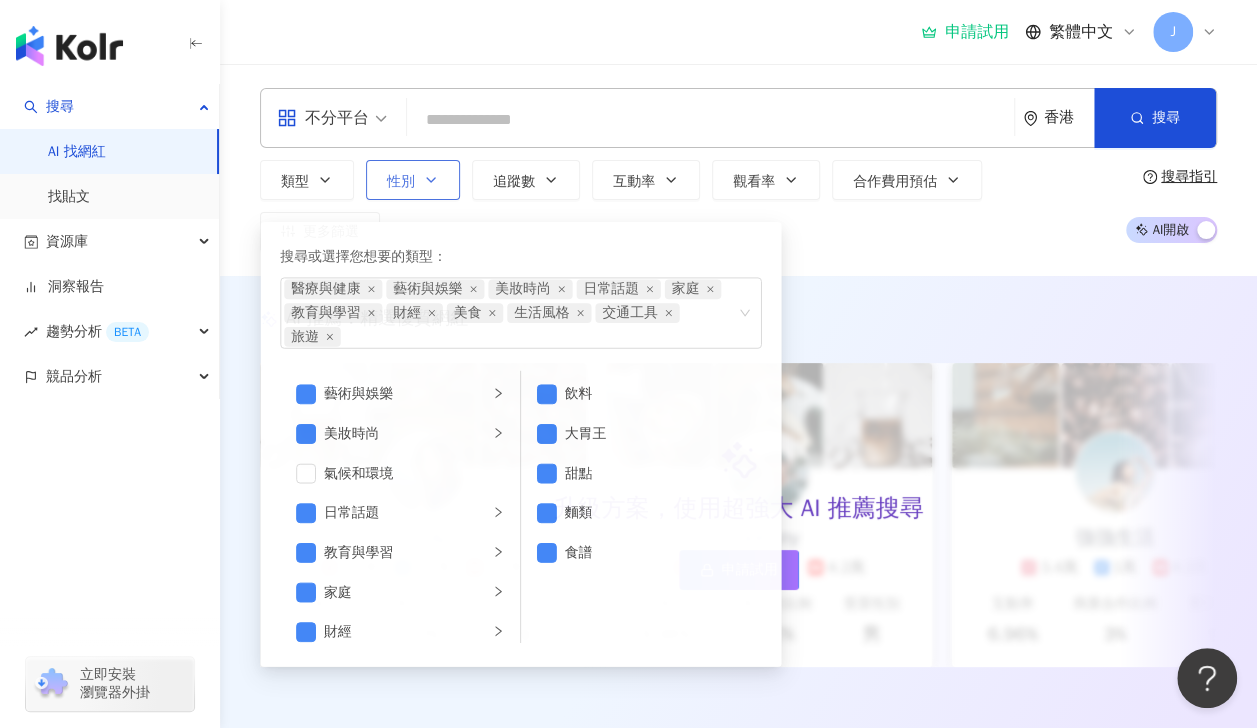 click on "性別" at bounding box center [413, 180] 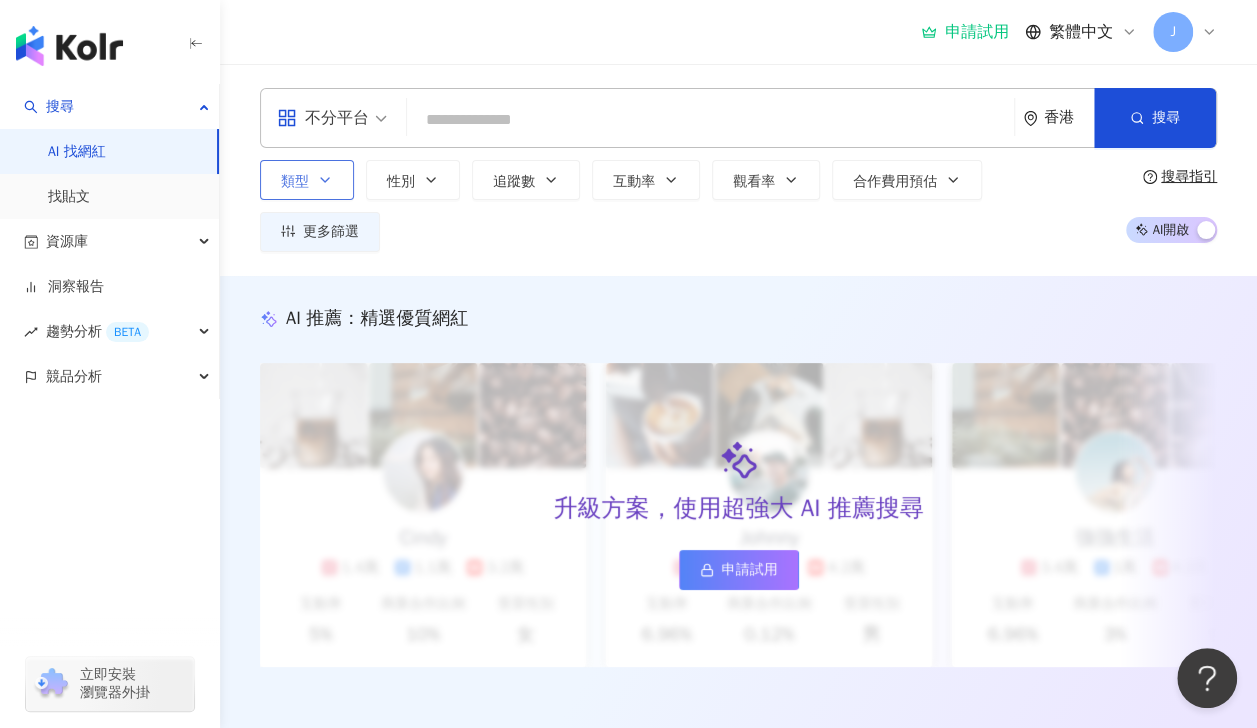 click 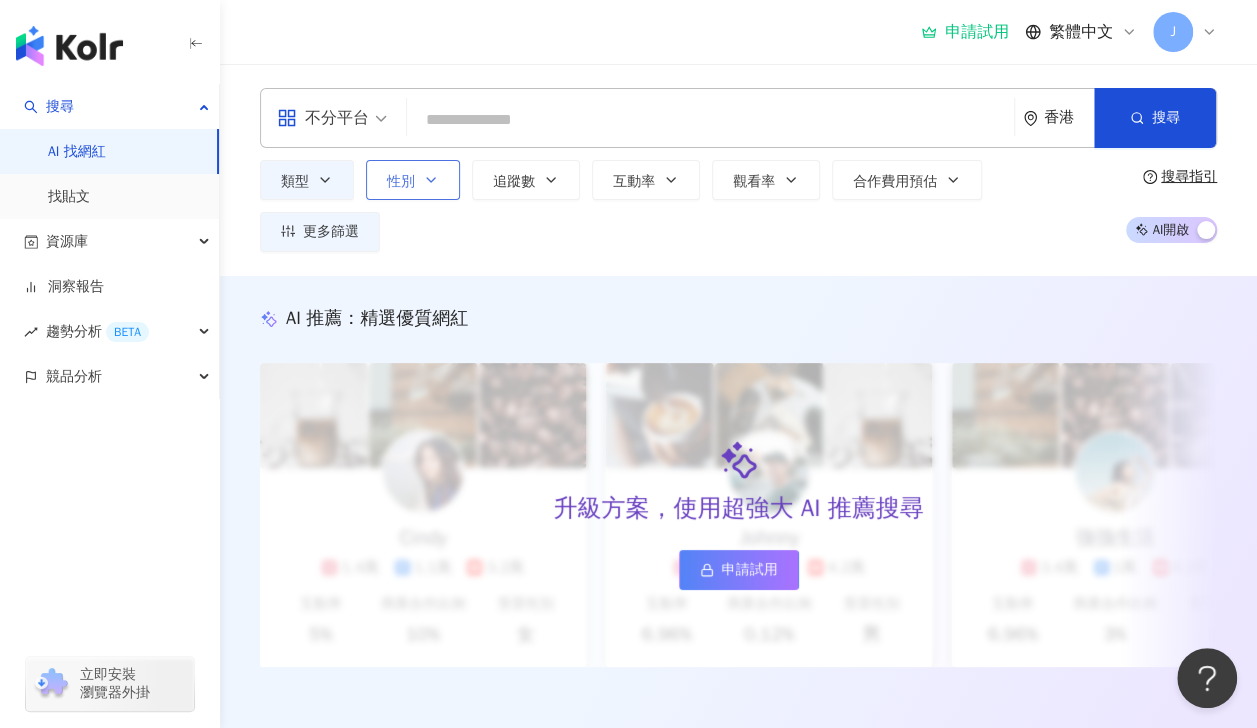 click on "性別" at bounding box center [413, 180] 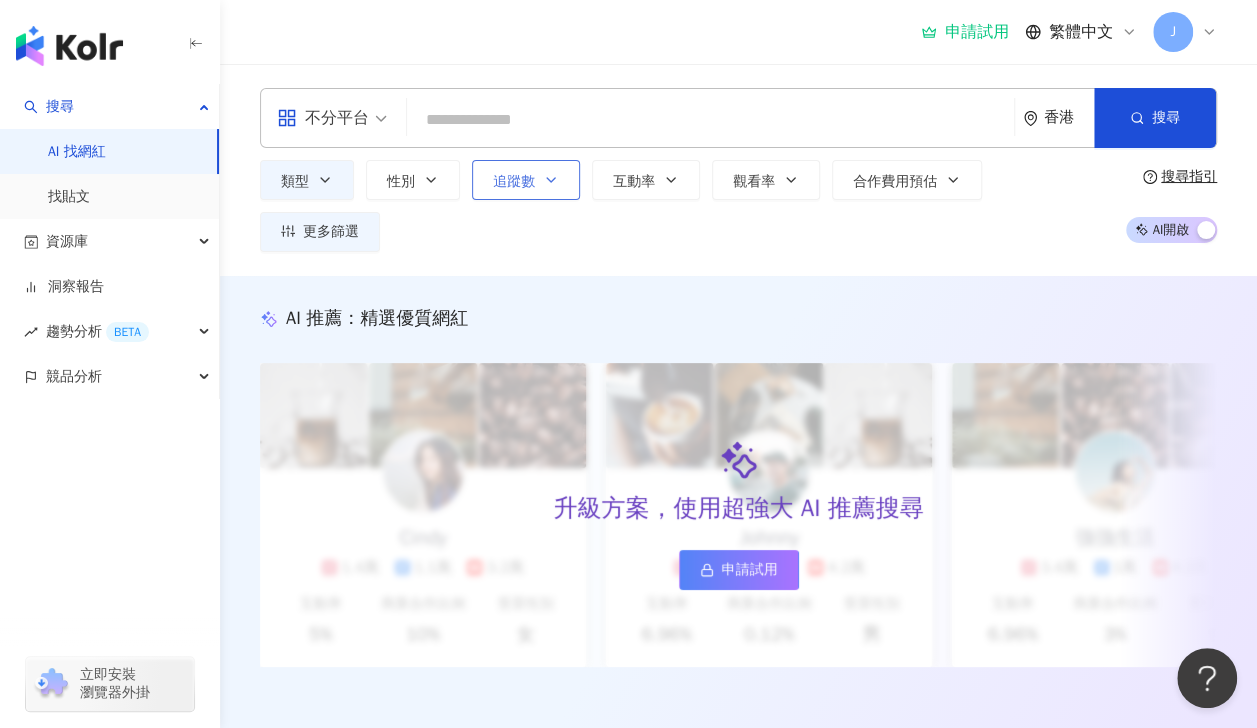 click on "追蹤數" at bounding box center [514, 182] 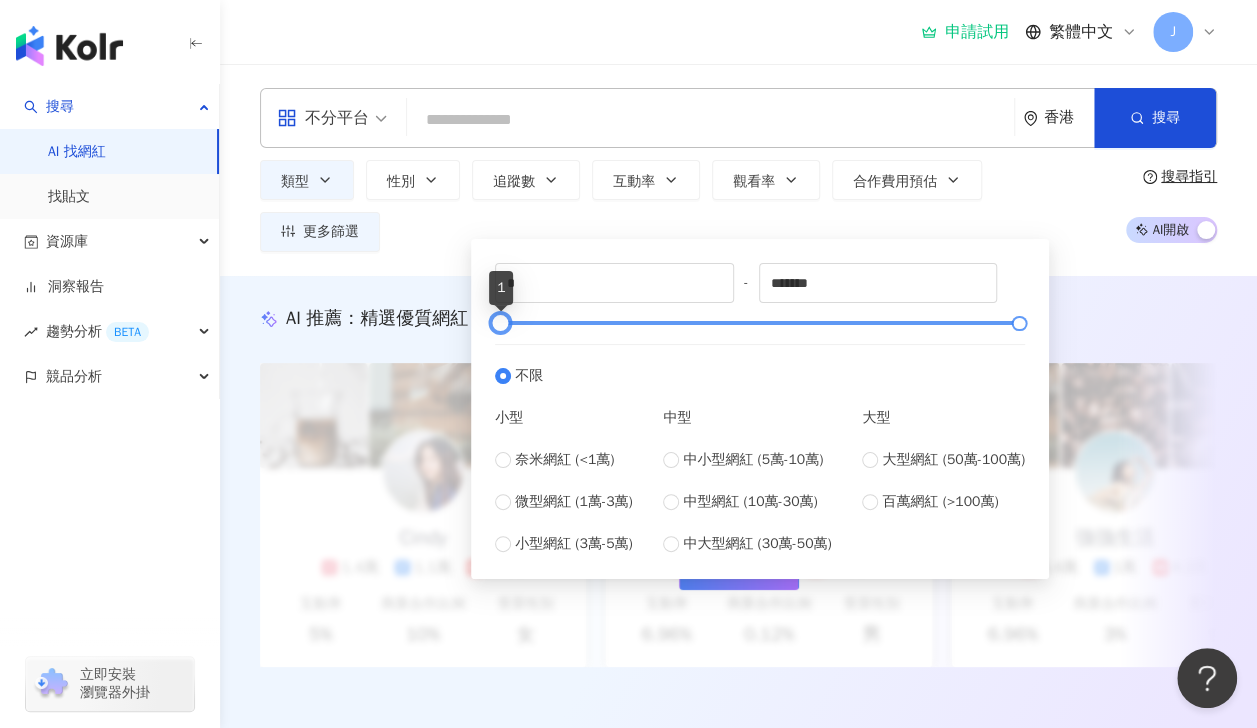 click at bounding box center (500, 323) 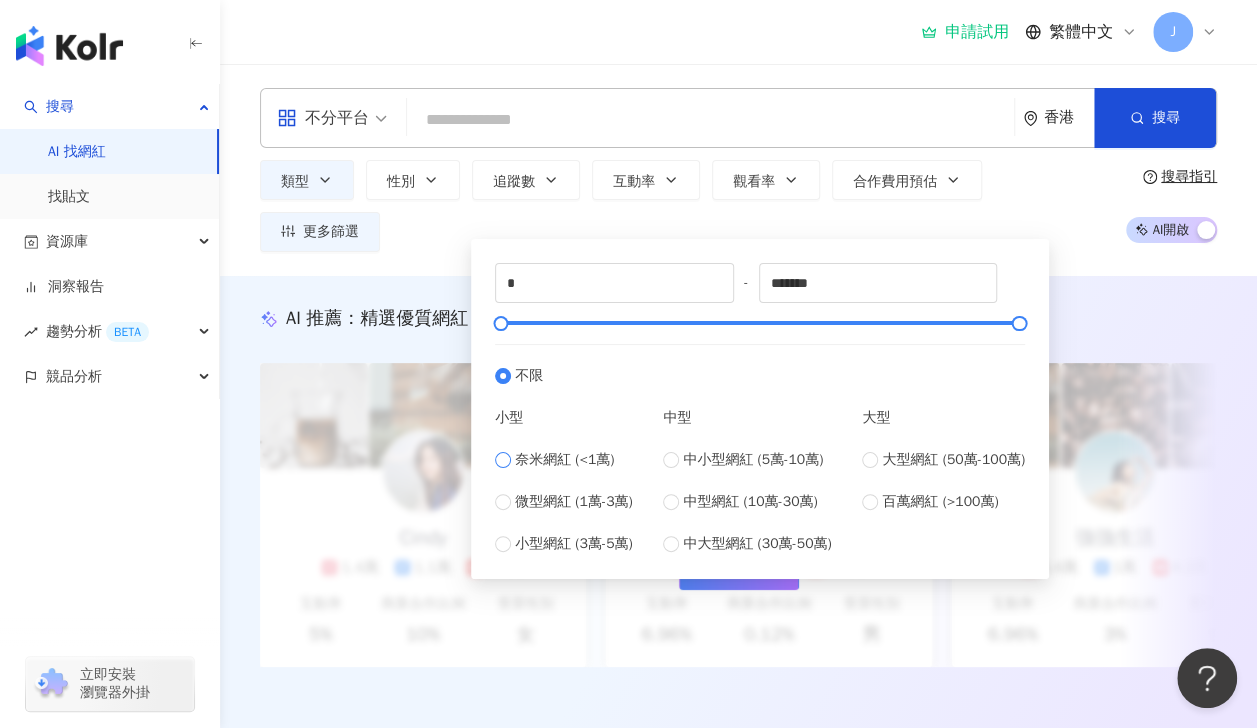 type on "****" 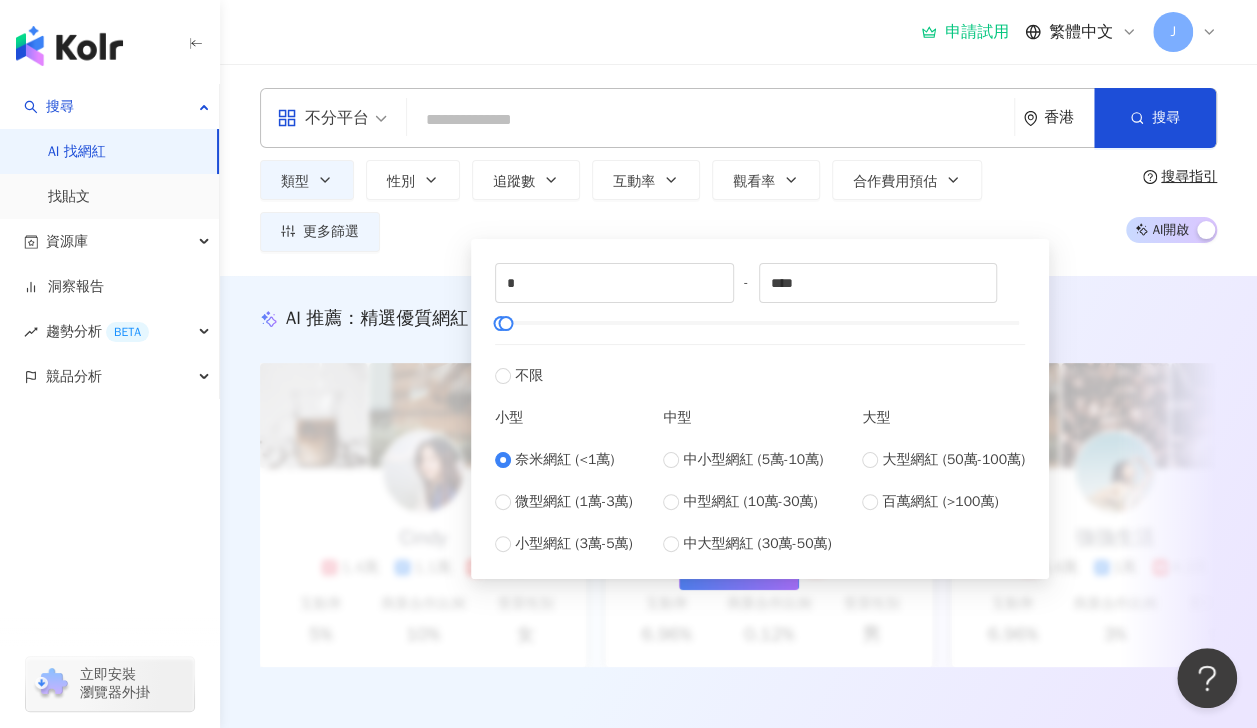 click on "奈米網紅 (<1萬) 微型網紅 (1萬-3萬) 小型網紅 (3萬-5萬)" at bounding box center [564, 502] 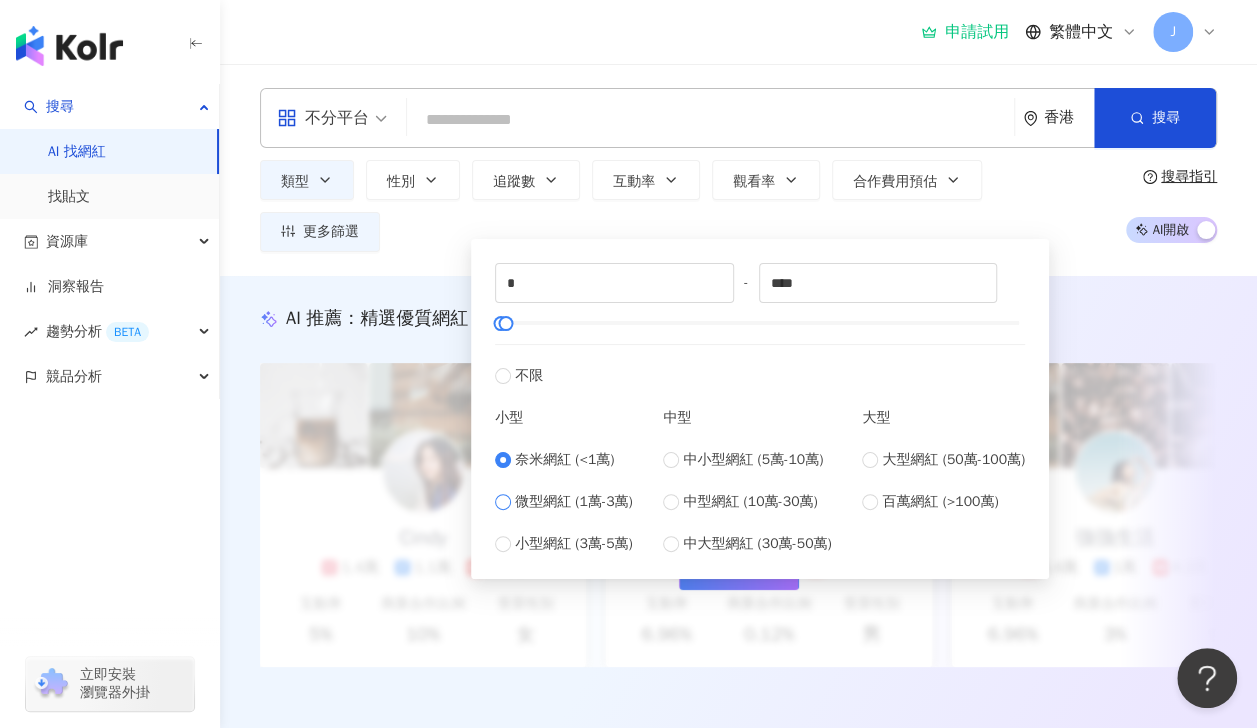 type on "*****" 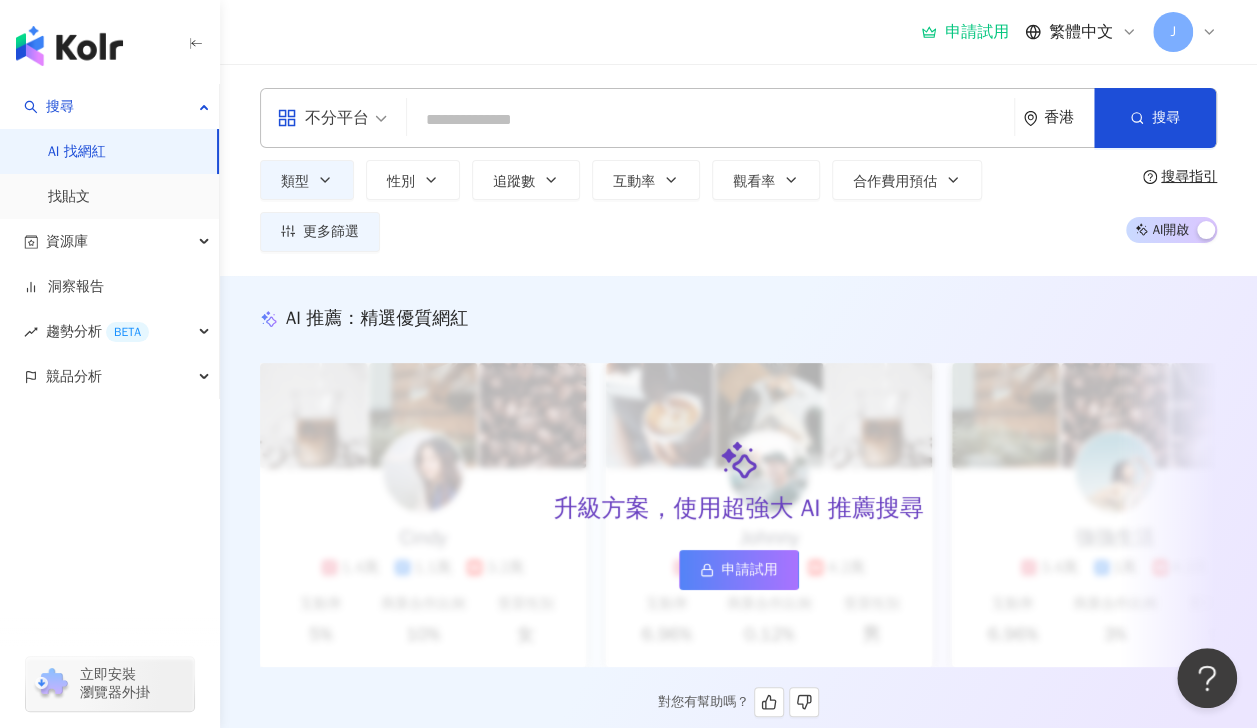 click on "升級方案，使用超強大 AI 推薦搜尋 申請試用" at bounding box center (738, 515) 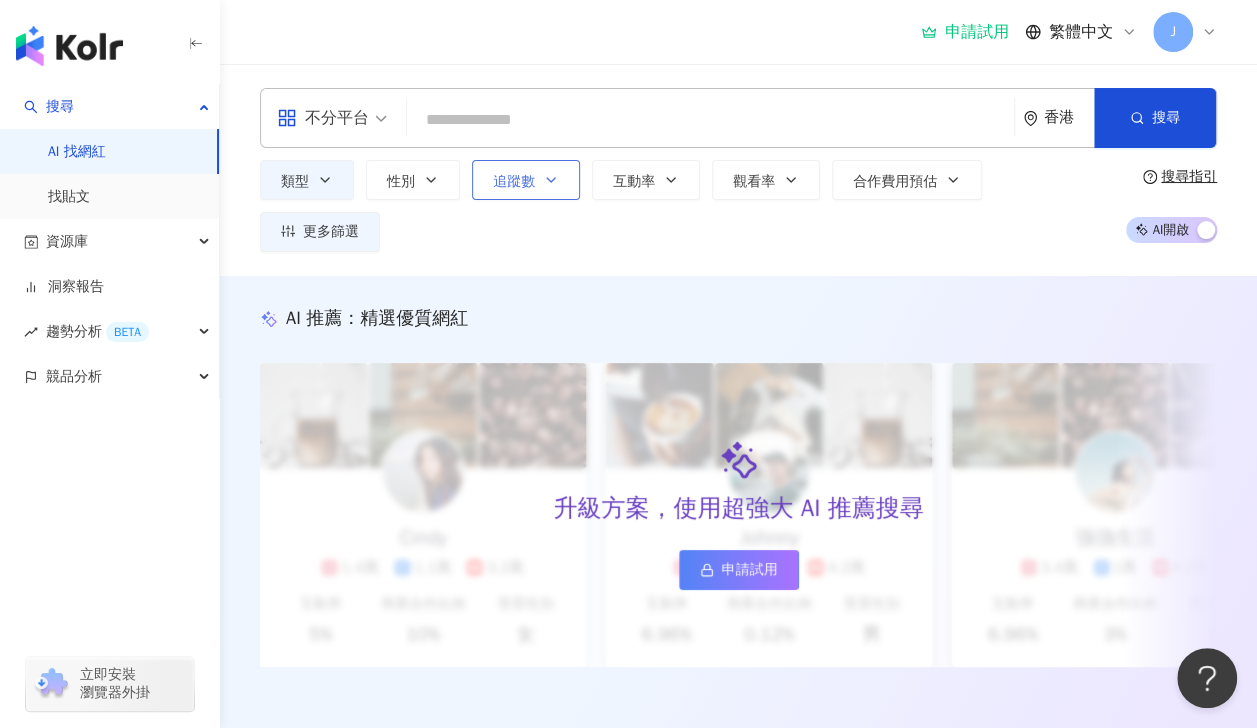 click on "追蹤數" at bounding box center (526, 180) 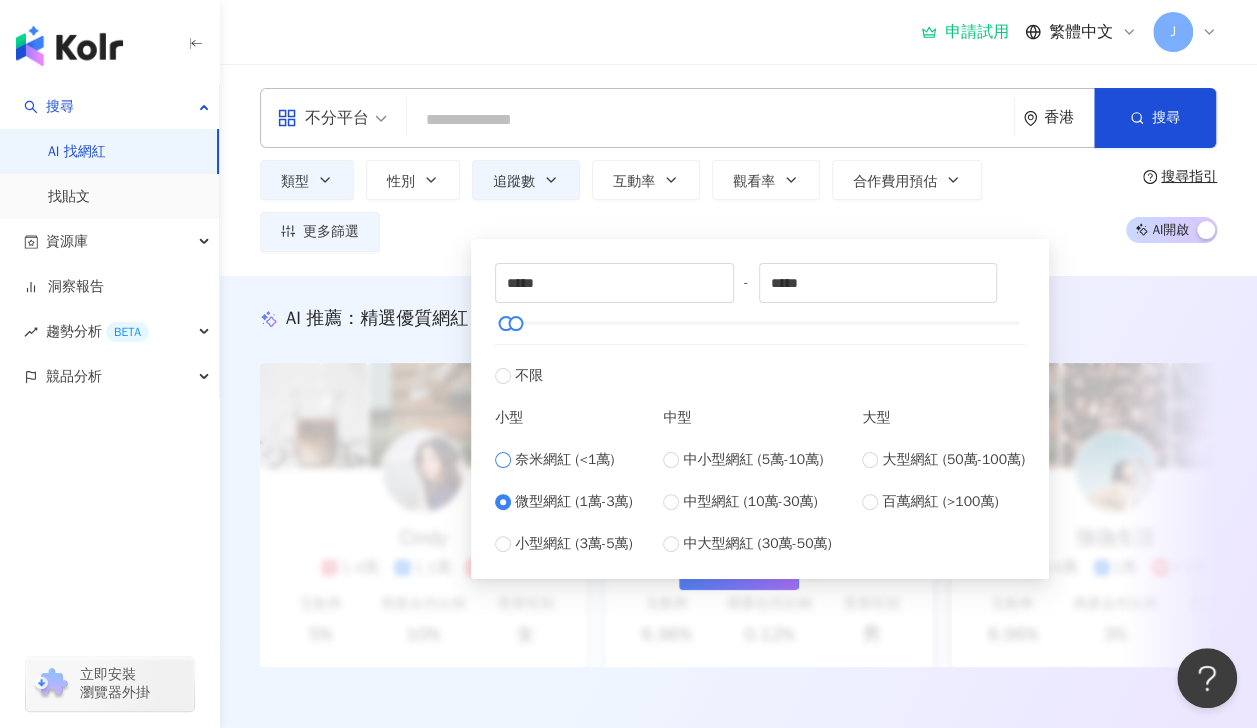 click on "奈米網紅 (<1萬)" at bounding box center [564, 460] 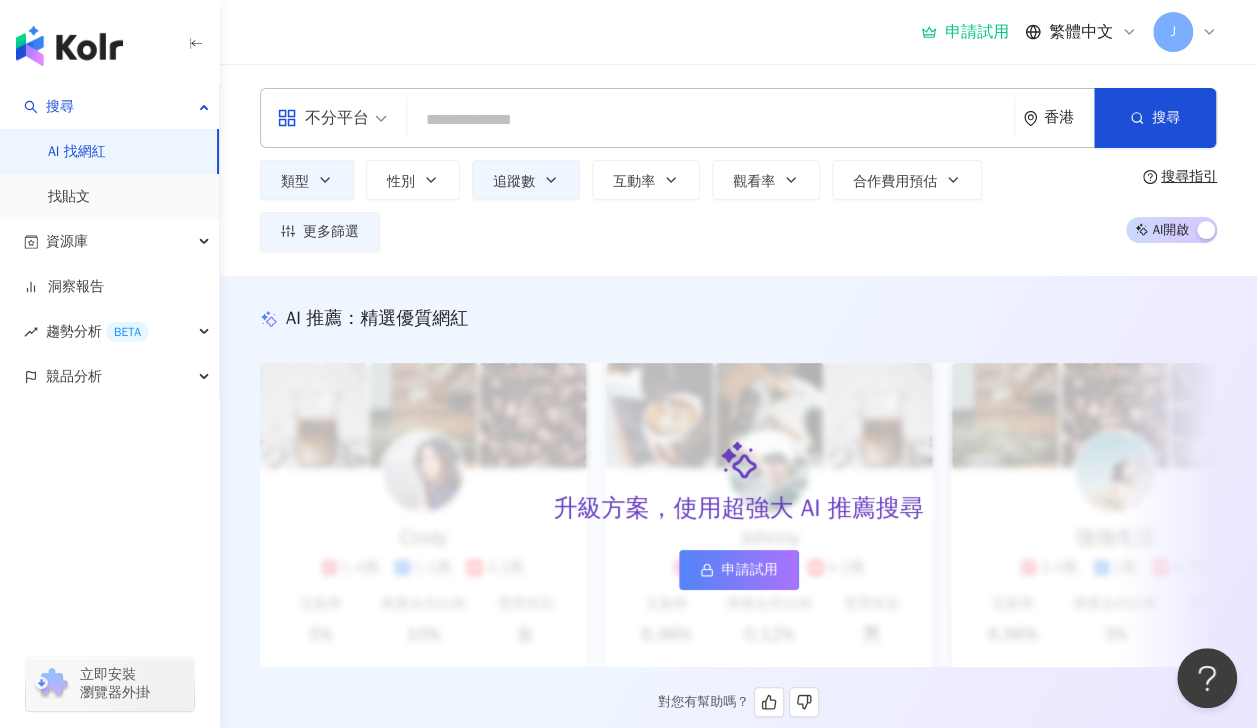 click on "升級方案，使用超強大 AI 推薦搜尋 申請試用" at bounding box center (738, 515) 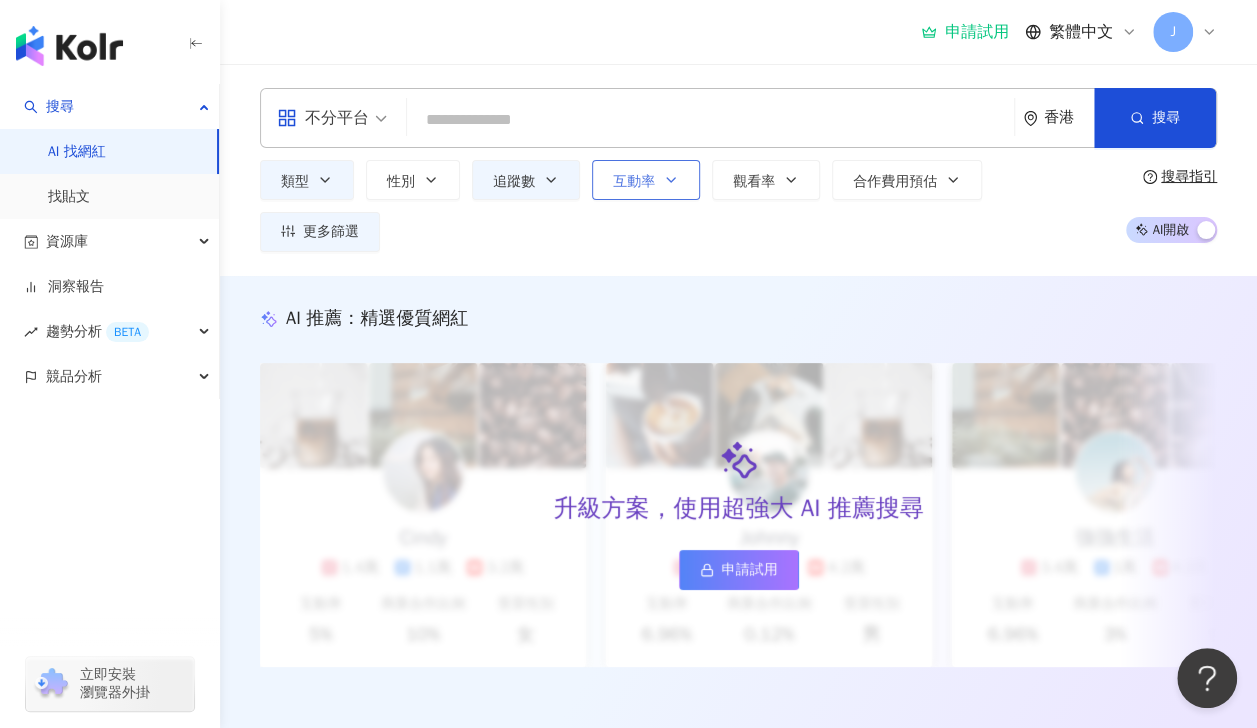 click 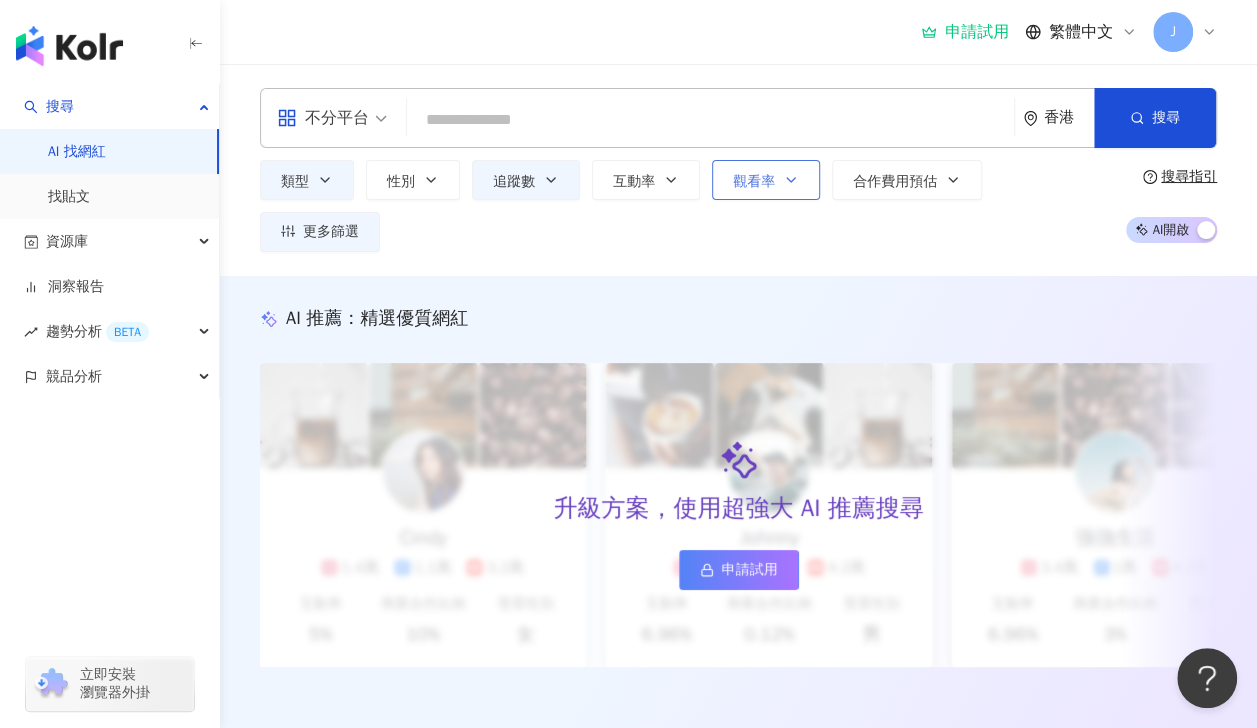 click on "觀看率" at bounding box center (766, 180) 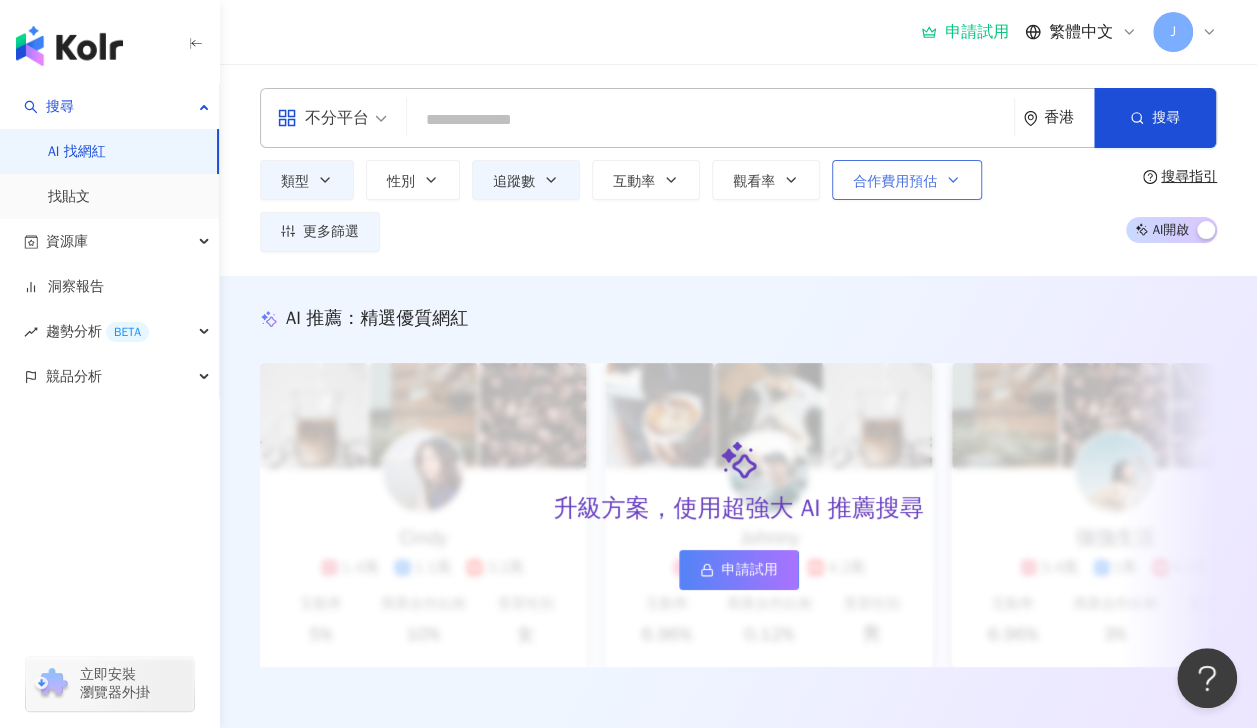 click on "合作費用預估" at bounding box center (895, 182) 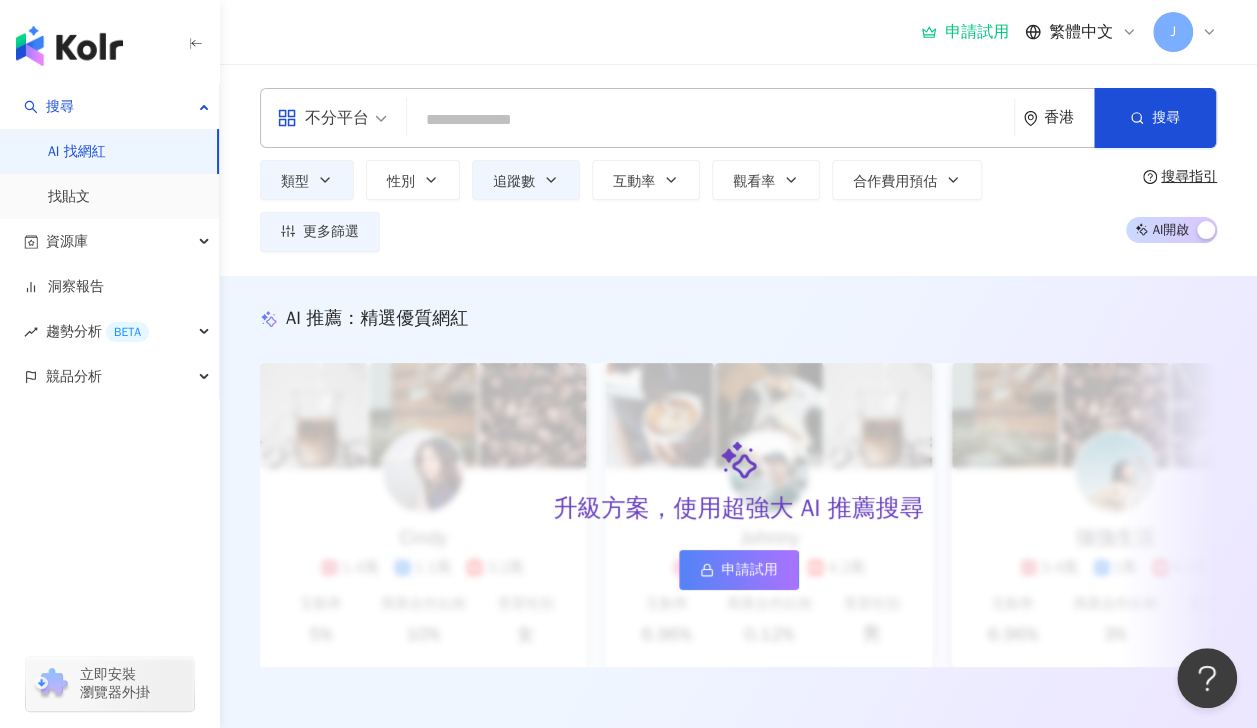 click on "AI 推薦 ： 精選優質網紅 升級方案，使用超強大 AI 推薦搜尋 申請試用 Cindy 1.4萬 1.1萬 3.2萬 互動率 5% 商業合作比例 10% 受眾性別 女 Johnny 2.4萬 999 4.2萬 互動率 6.96% 商業合作比例 0.12% 受眾性別 男 強強生活 3.4萬 1萬 4.2萬 互動率 6.96% 商業合作比例 3% 受眾性別 女 I’m Candy 1.4萬 1.1萬 3.2萬 互動率 5% 商業合作比例 10% 受眾性別 女 Mindy 2.4萬 999 4.2萬 互動率 6.96% 商業合作比例 0.12% 受眾性別 男 美食探險家 3.4萬 1萬 4.2萬 互動率 6.96% 商業合作比例 3% 受眾性別 女 雨天窩在窗邊 1.4萬 1.1萬 3.2萬 互動率 5% 商業合作比例 10% 受眾性別 女 甜點地圖 2.4萬 999 4.2萬 互動率 6.96% 商業合作比例 0.12% 受眾性別 男 味蕾旅行家 3.4萬 1萬 4.2萬 互動率 6.96% 商業合作比例 3% 受眾性別 女 甜甜ㄉ每一天 1.4萬 1.1萬 3.2萬 互動率 5% 商業合作比例 10% 受眾性別 女 品牌 A 2.4萬 999 4.2萬 互動率 6.96% 0.12% 男 1萬" at bounding box center (738, 507) 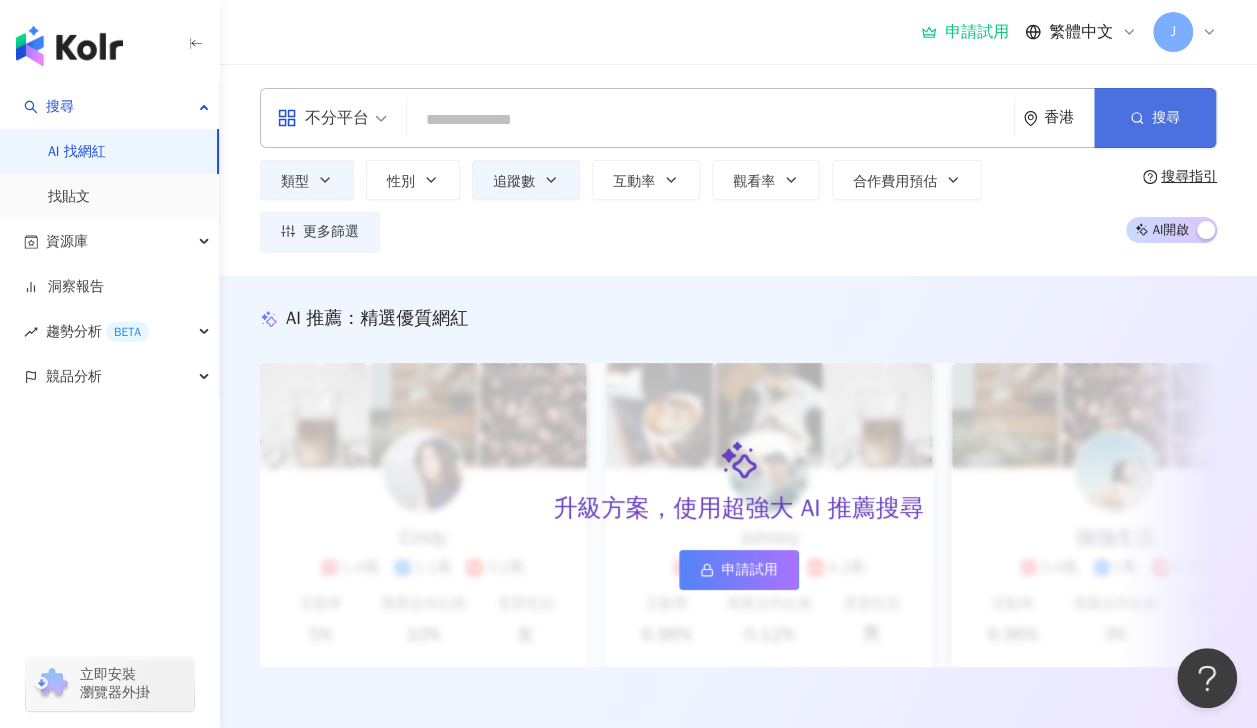 click on "搜尋" at bounding box center [1166, 118] 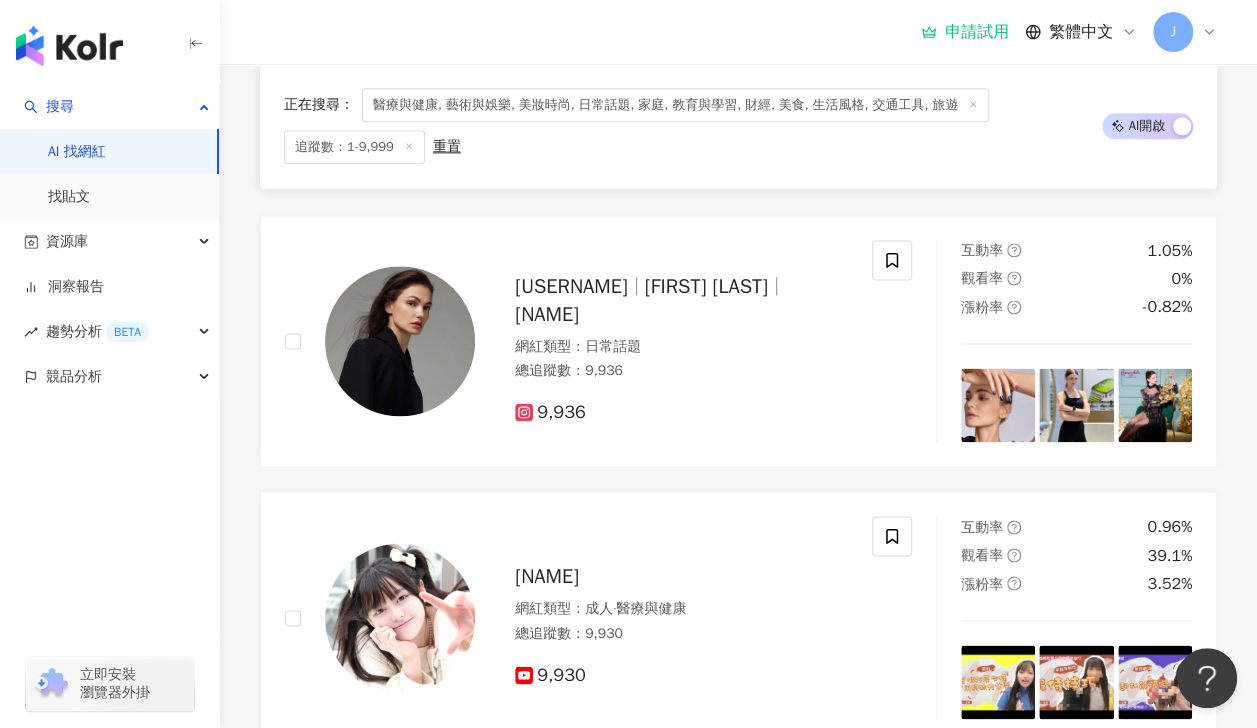 scroll, scrollTop: 1198, scrollLeft: 0, axis: vertical 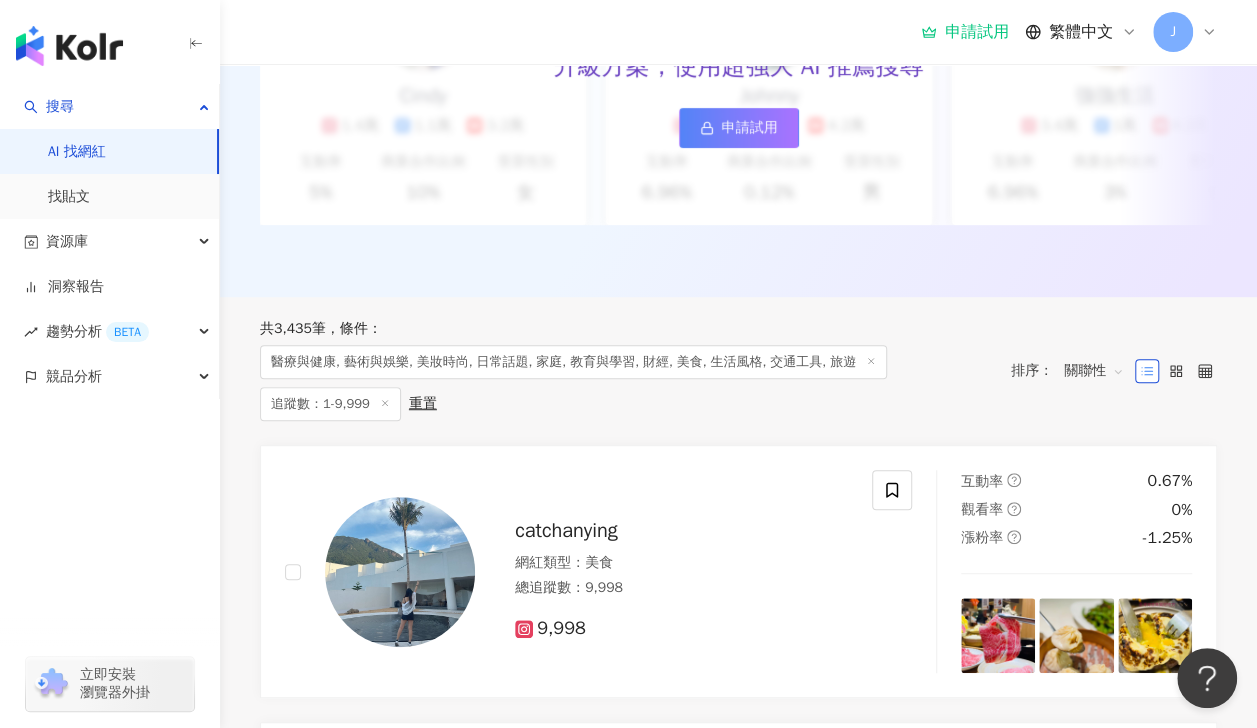 click on "重置" at bounding box center (423, 404) 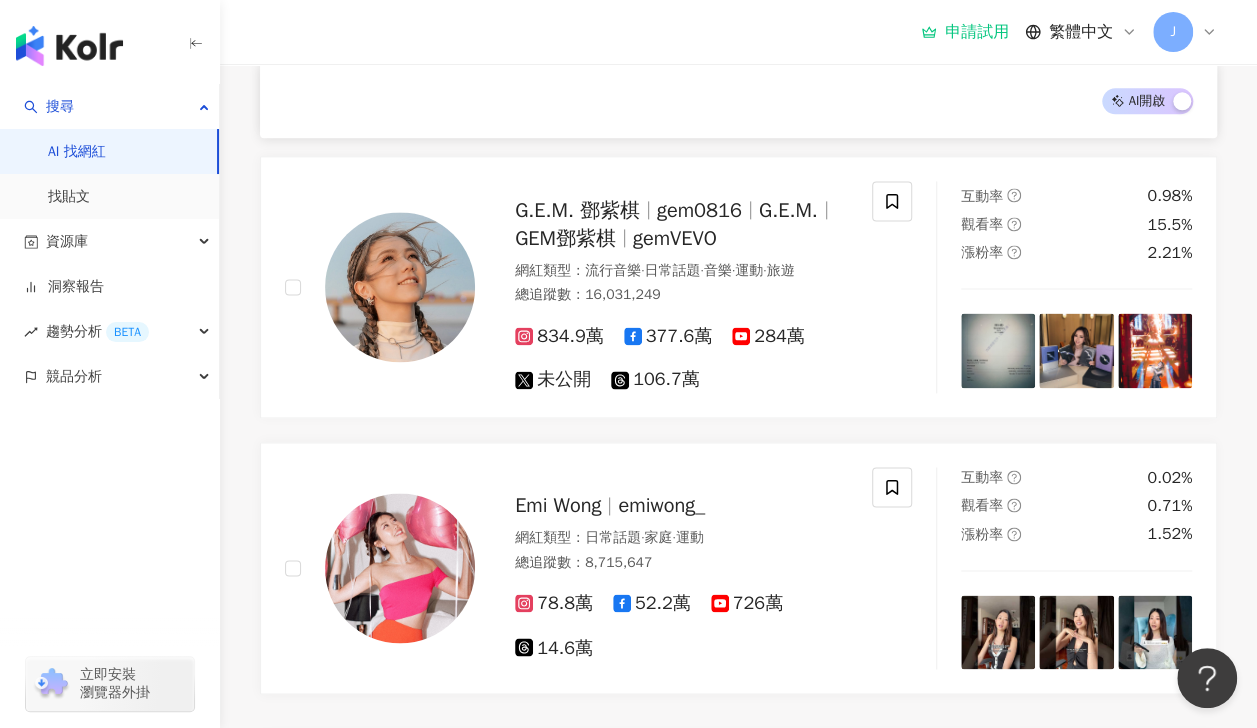 scroll, scrollTop: 1244, scrollLeft: 0, axis: vertical 